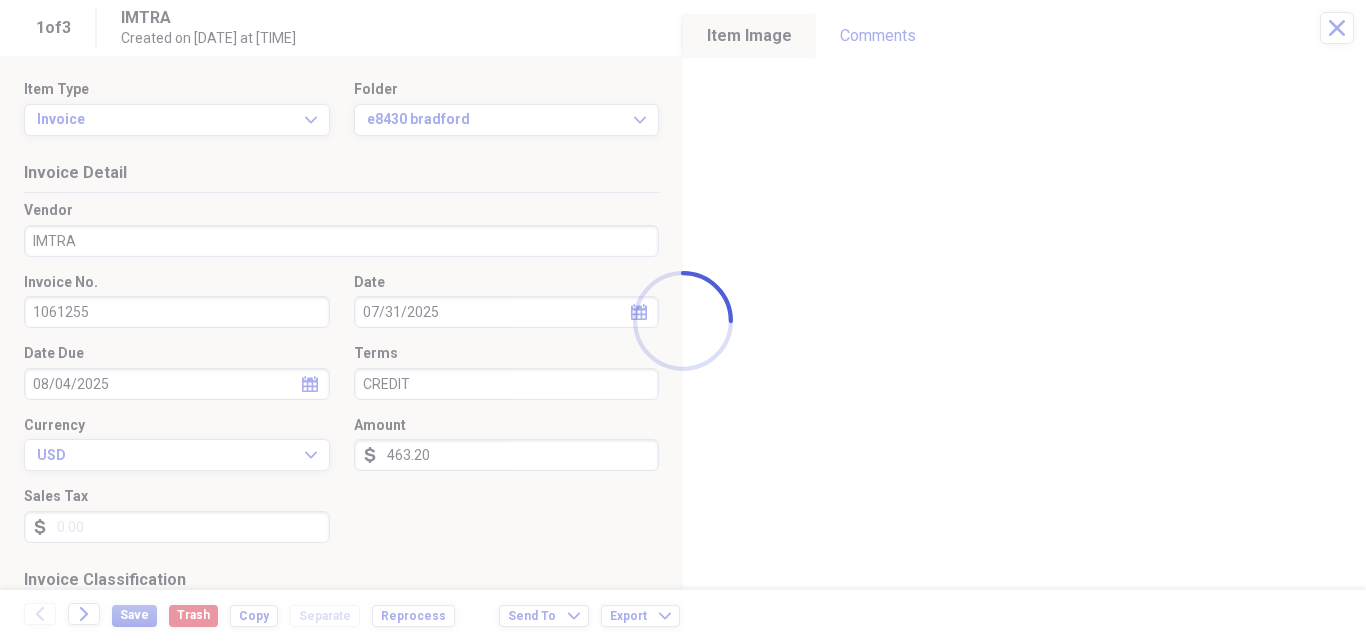 scroll, scrollTop: 0, scrollLeft: 0, axis: both 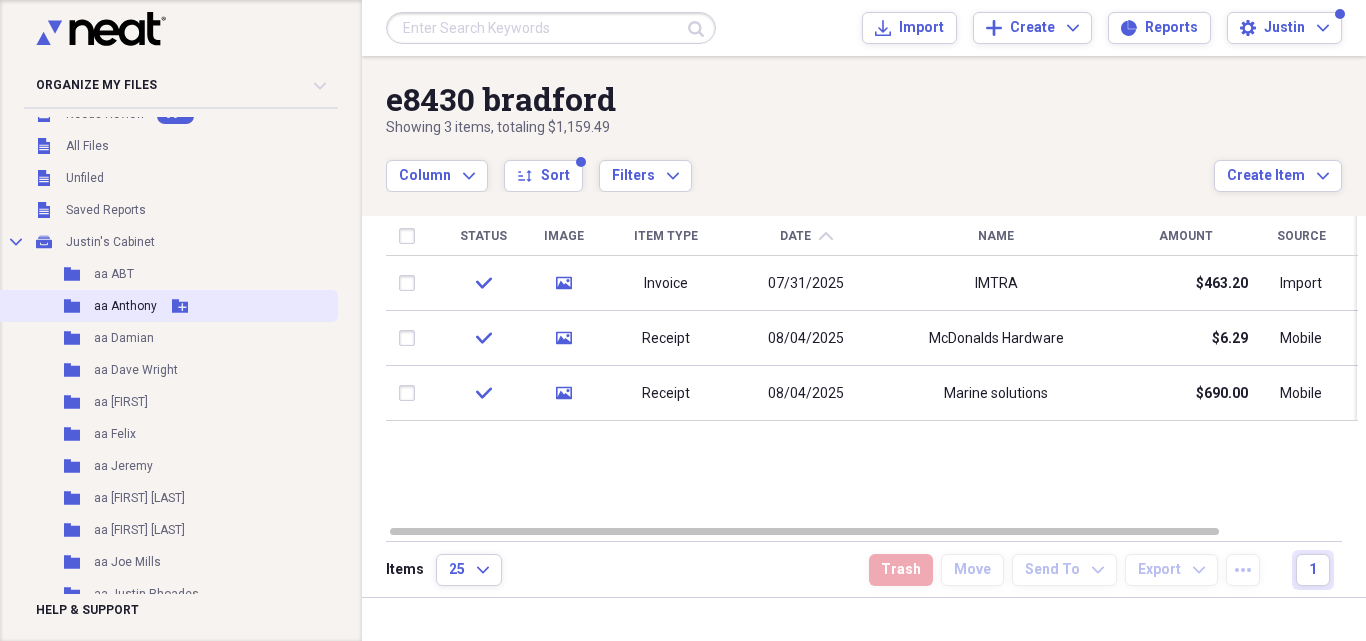 click on "aa Anthony" at bounding box center [125, 306] 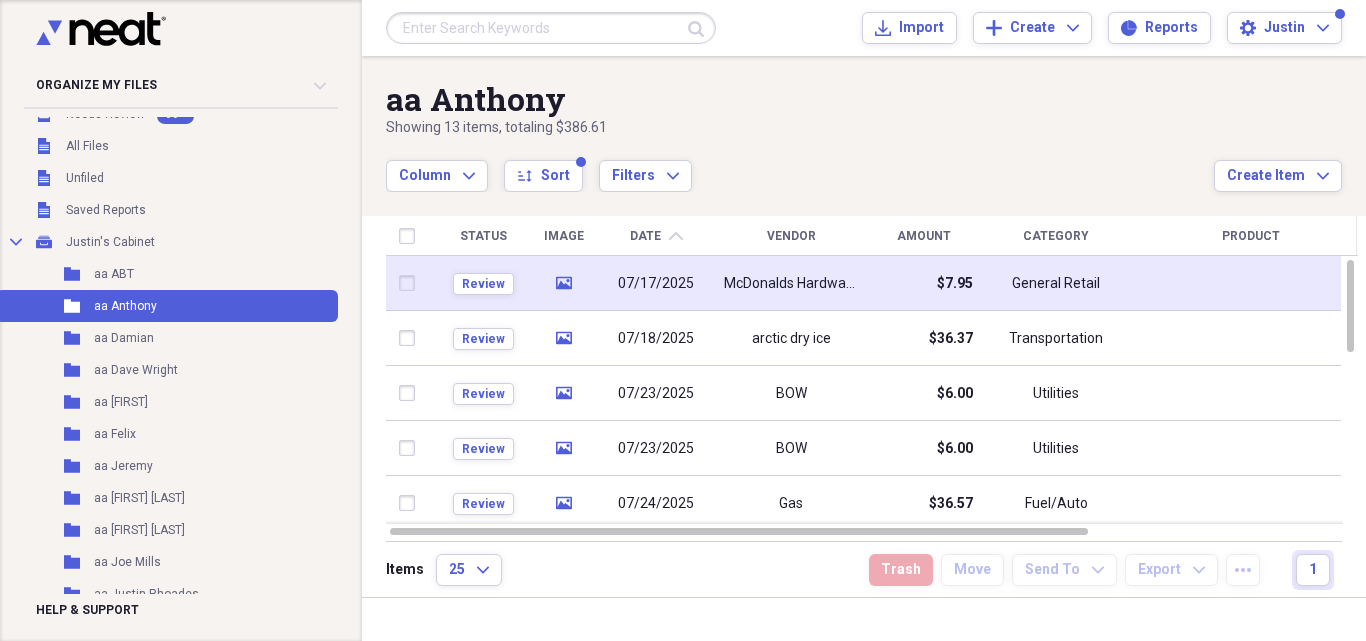 click on "$7.95" at bounding box center [923, 283] 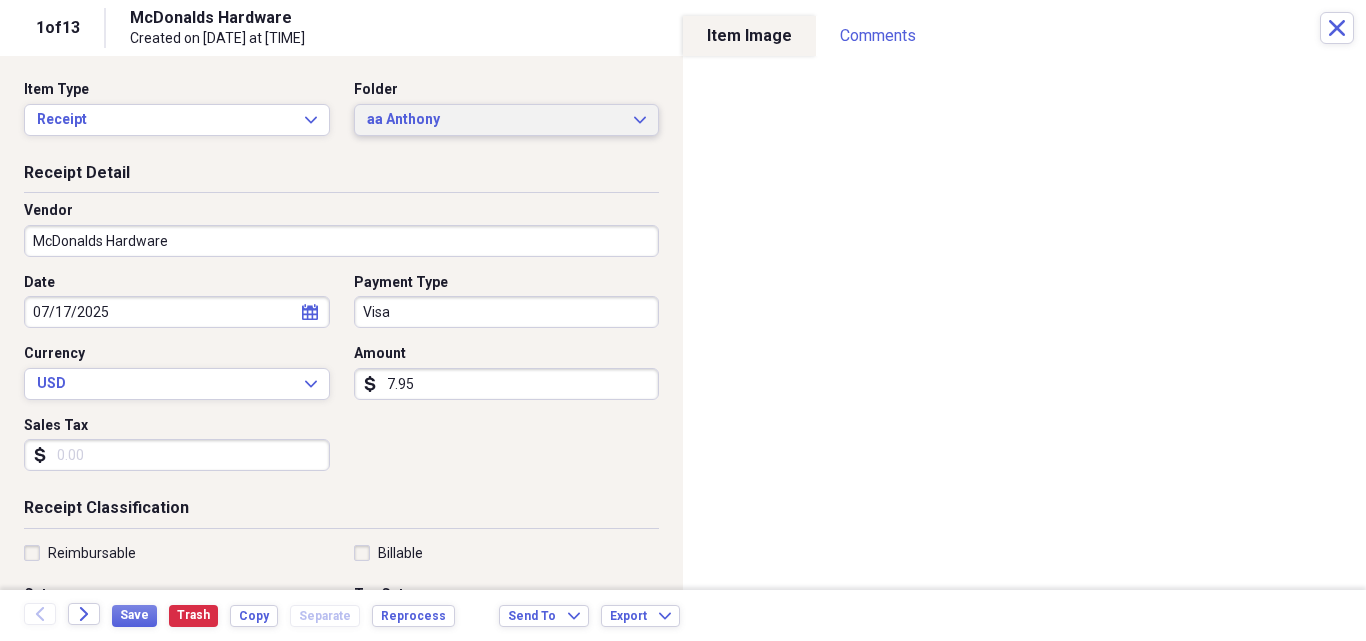 click on "Expand" 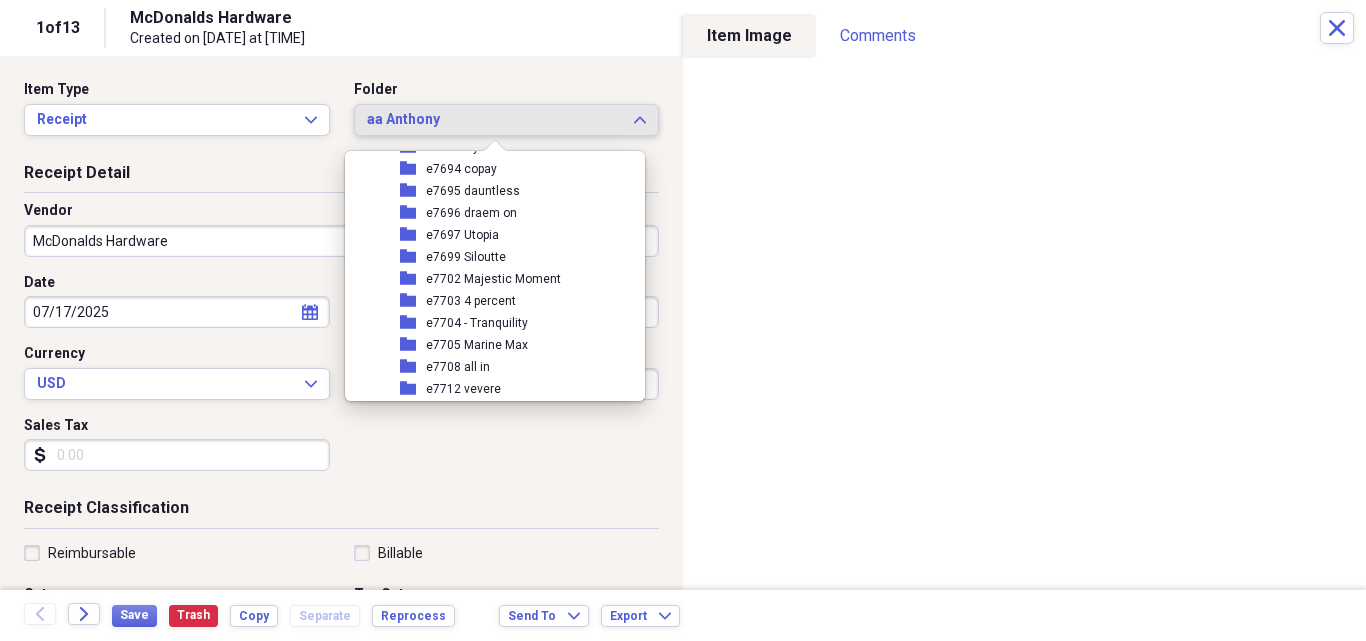 scroll, scrollTop: 56613, scrollLeft: 0, axis: vertical 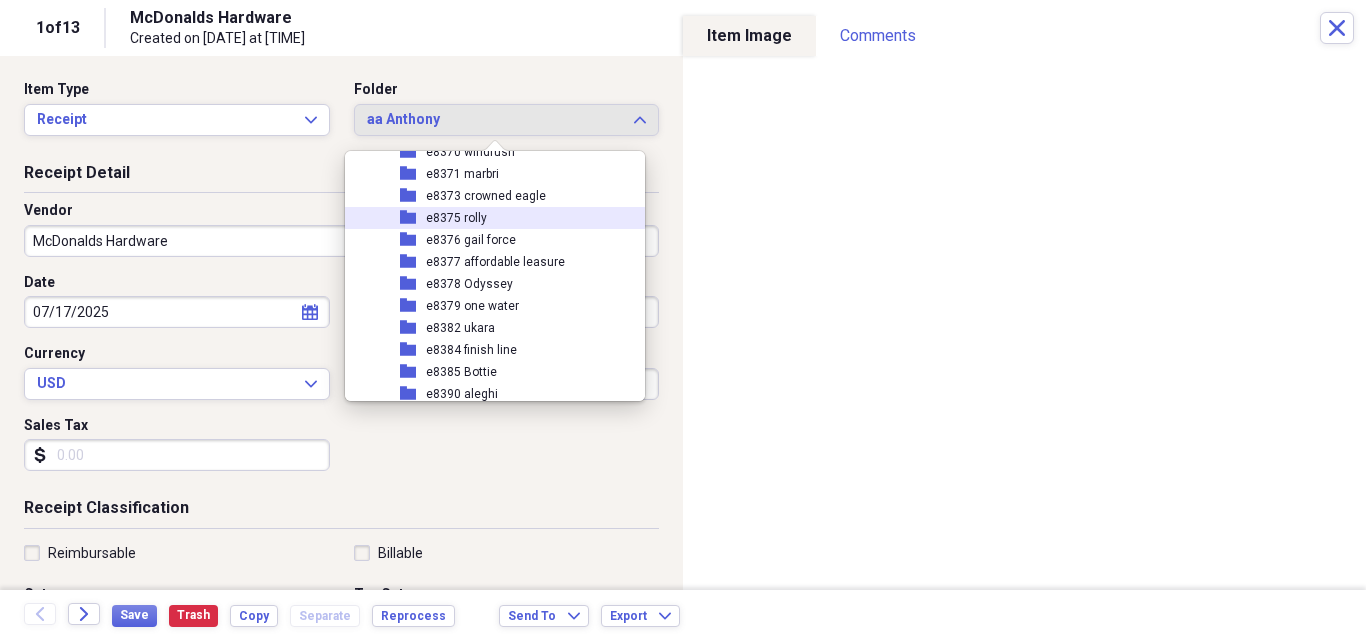 click on "folder e8375 rolly" at bounding box center (487, 218) 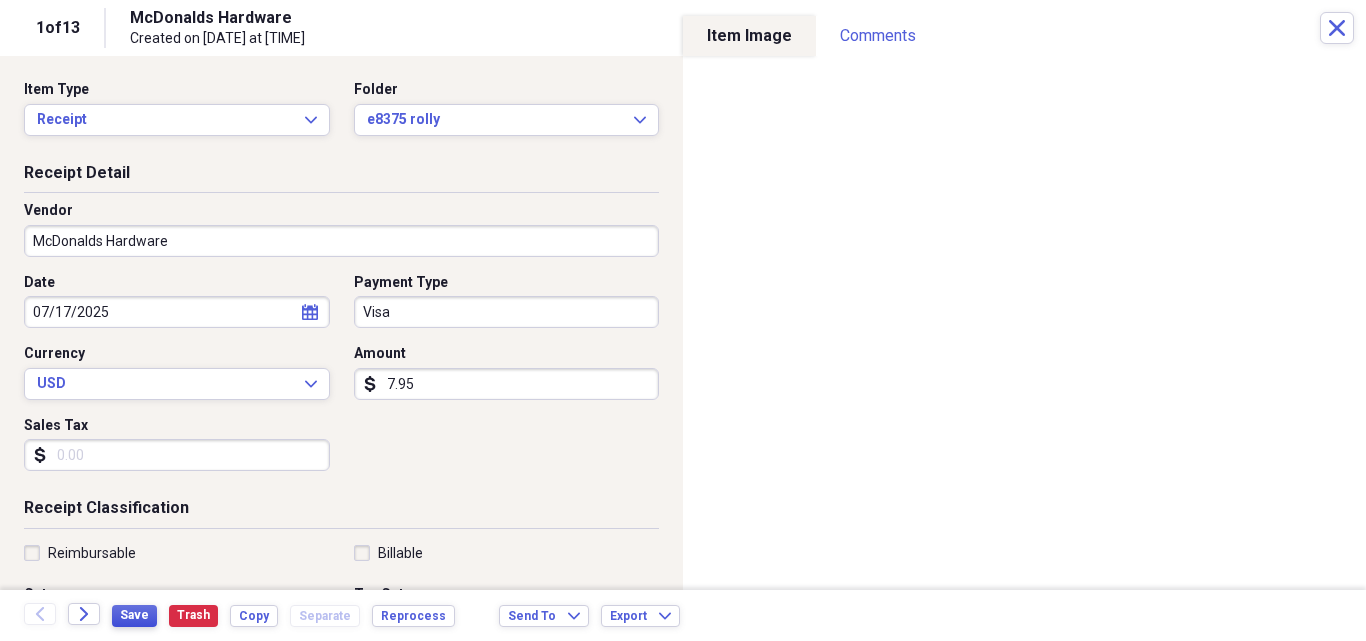 click on "Save" at bounding box center [134, 615] 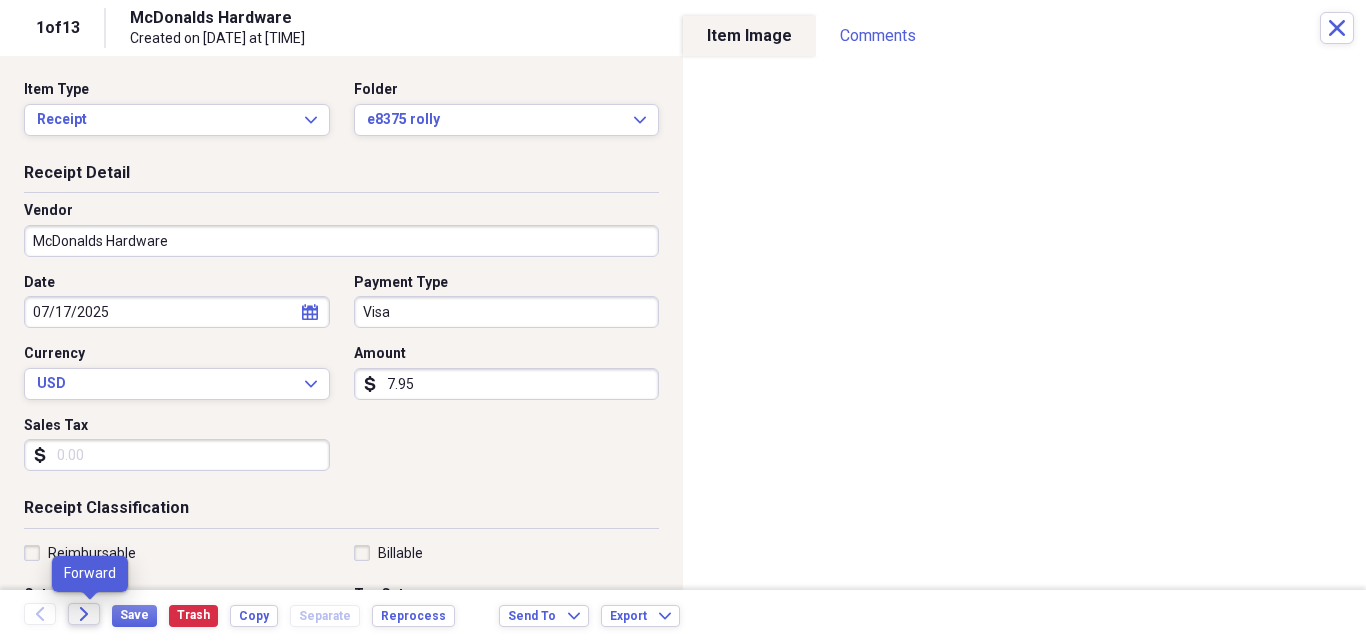 click on "Forward" 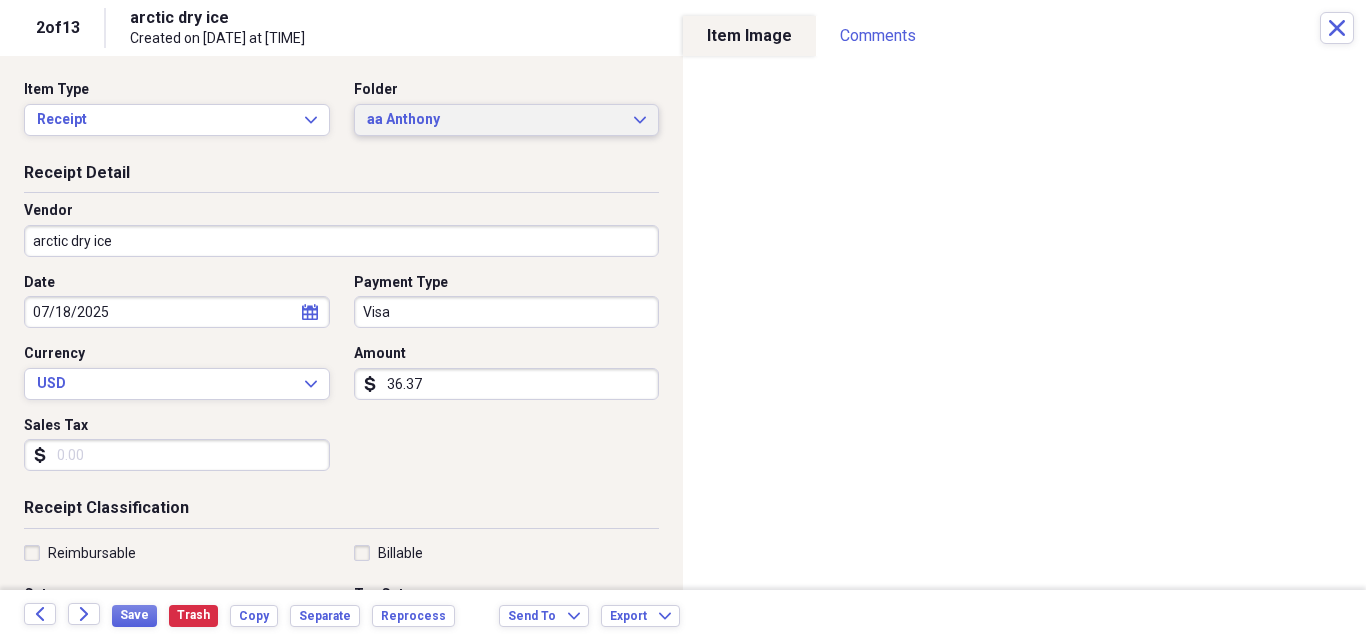 click on "Expand" 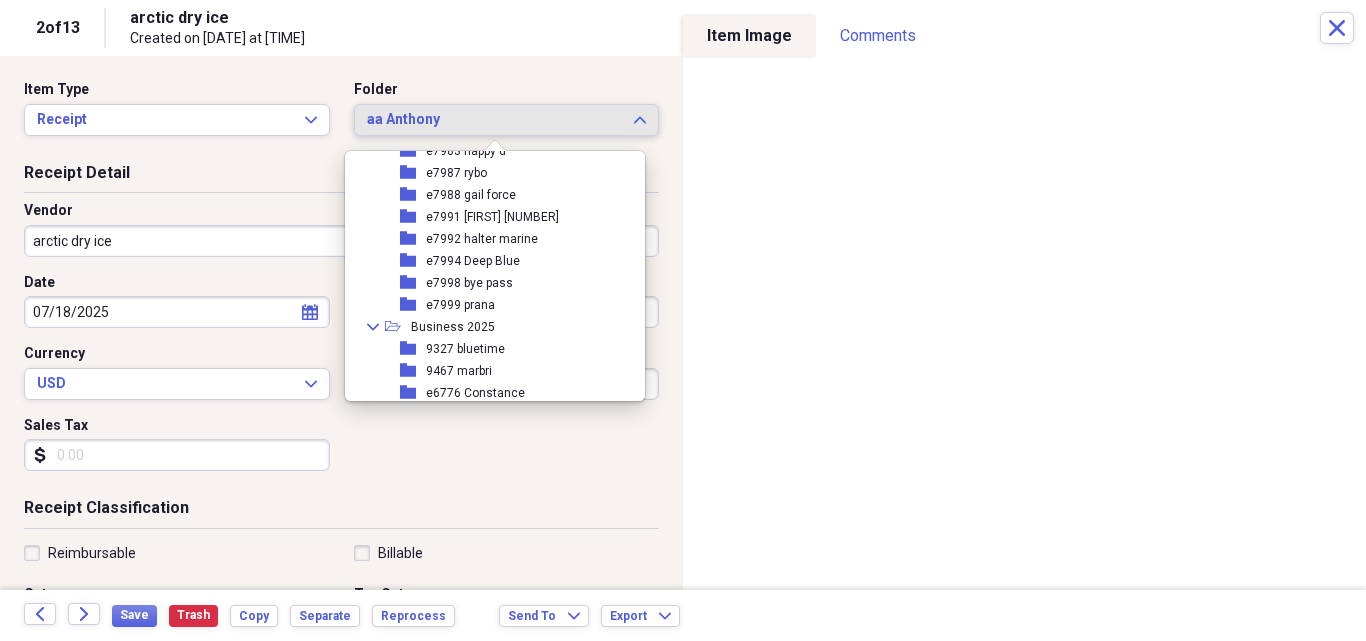 scroll, scrollTop: 56613, scrollLeft: 0, axis: vertical 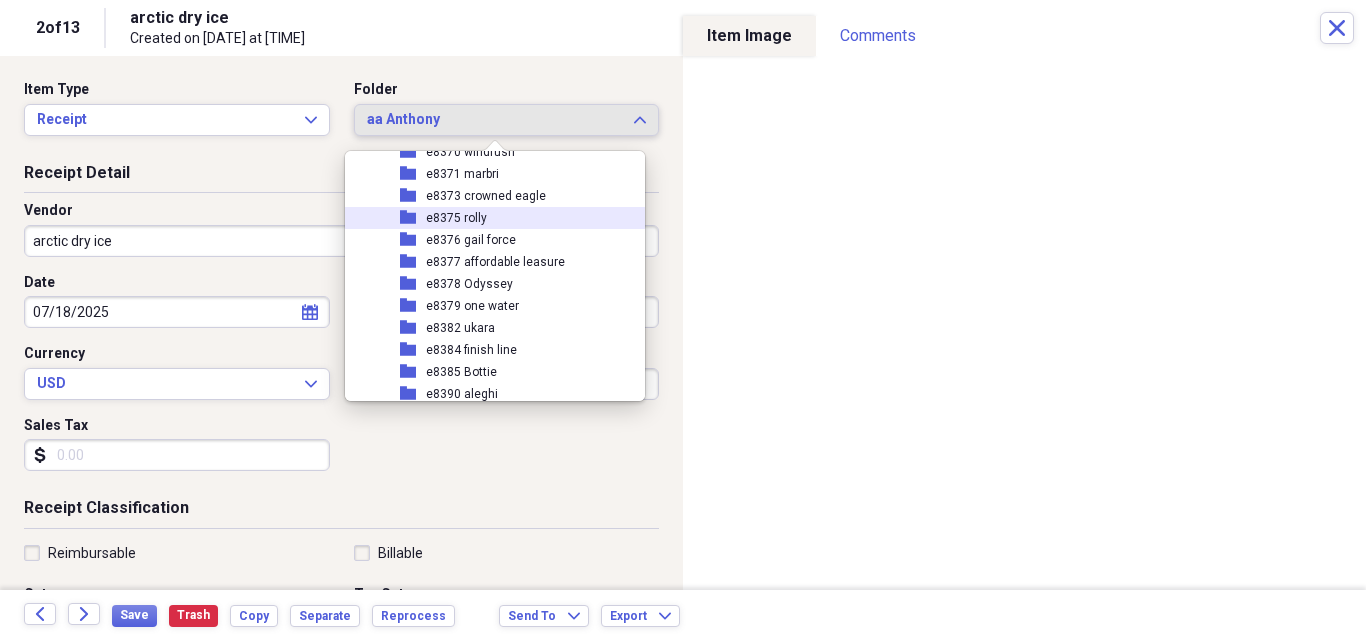 click on "e8375 rolly" at bounding box center [456, 218] 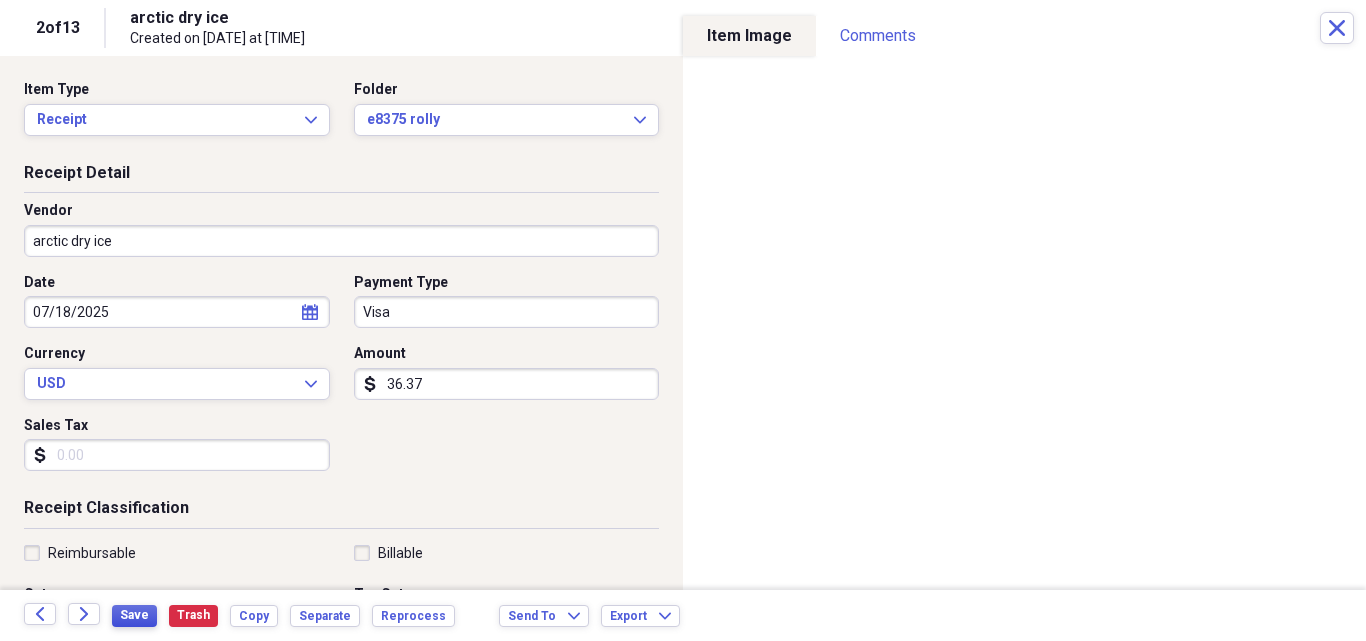 click on "Save" at bounding box center (134, 615) 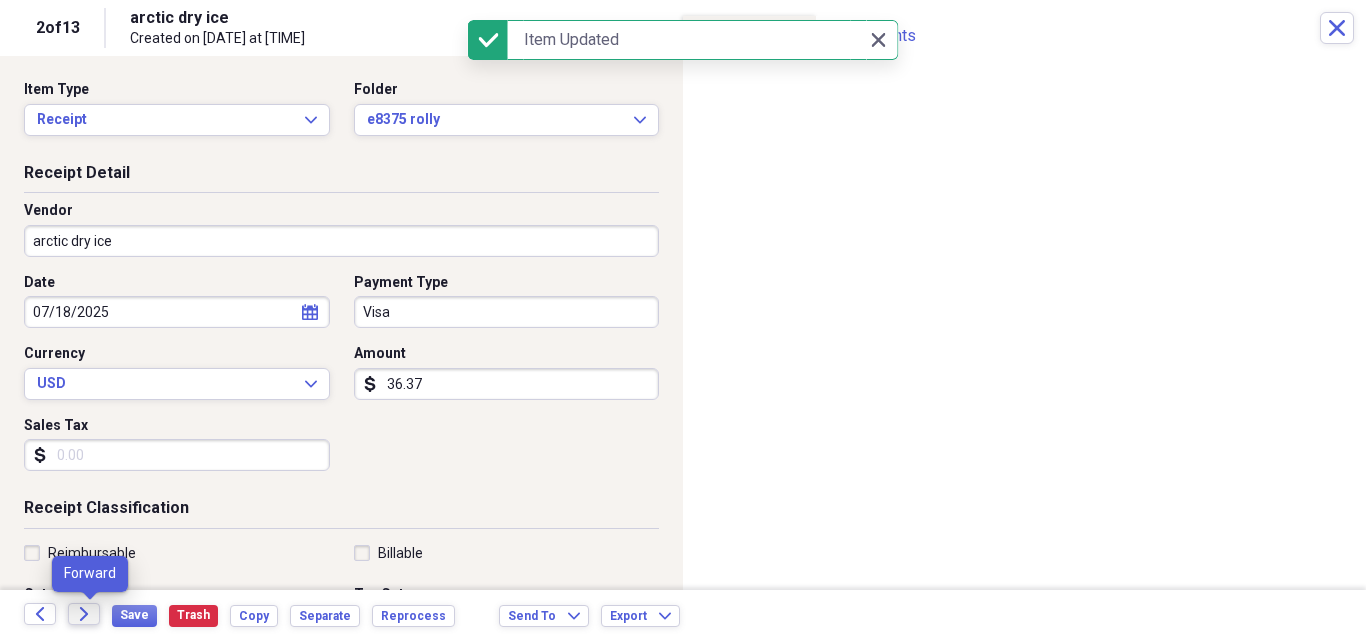 click on "Forward" 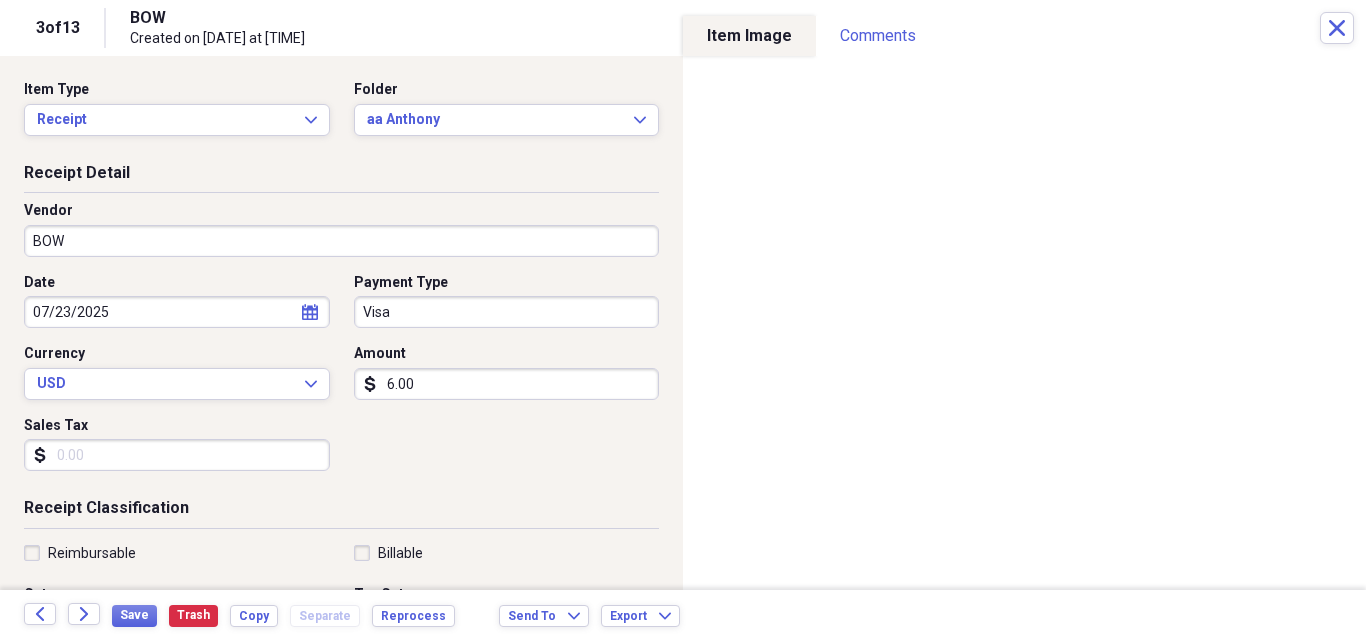 click on "6.00" at bounding box center (507, 384) 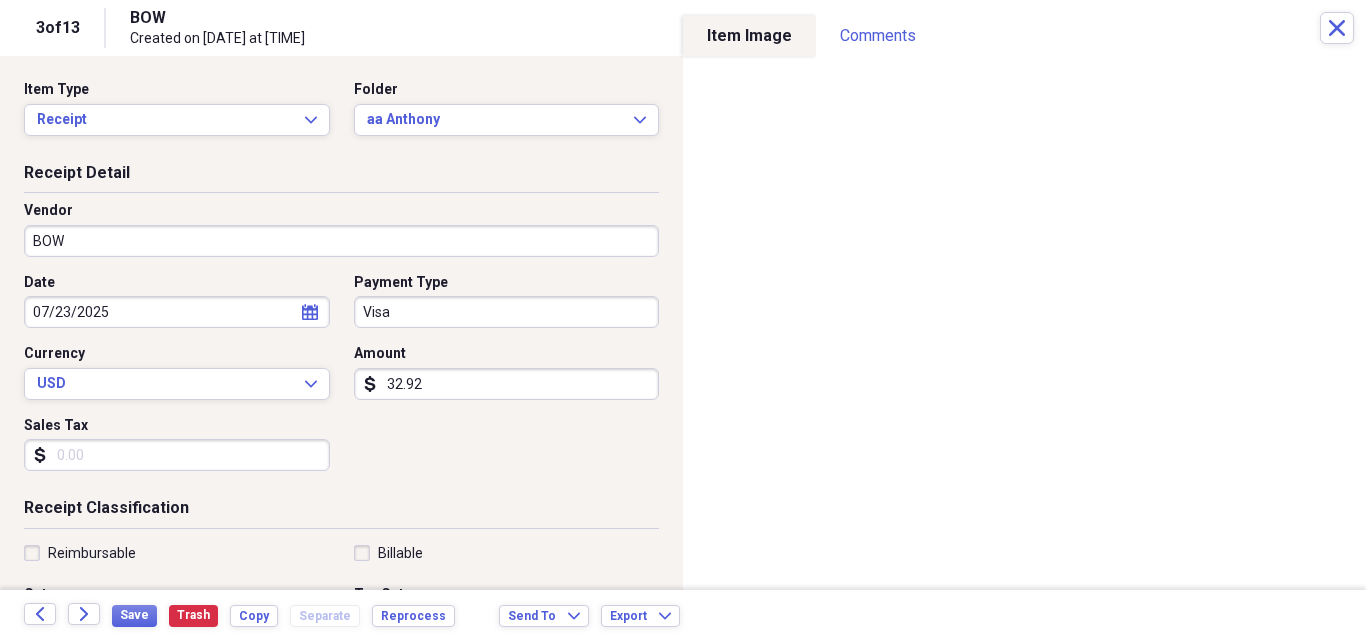type on "32.92" 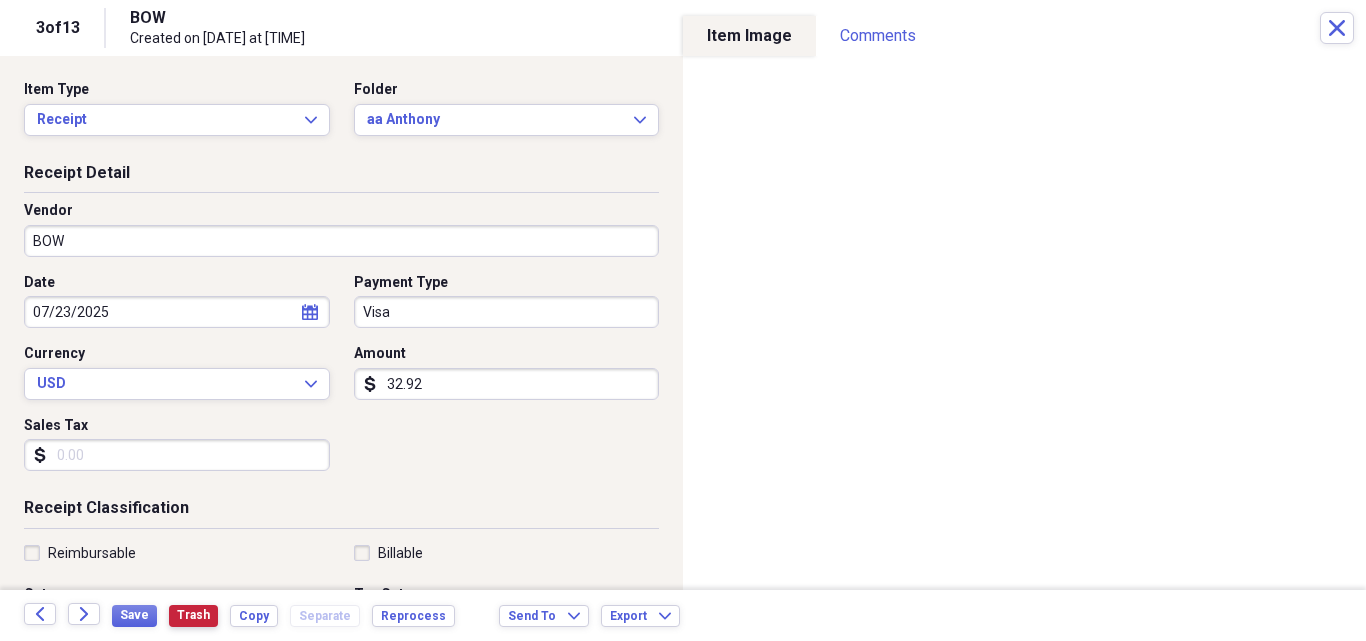 click on "Trash" at bounding box center (193, 615) 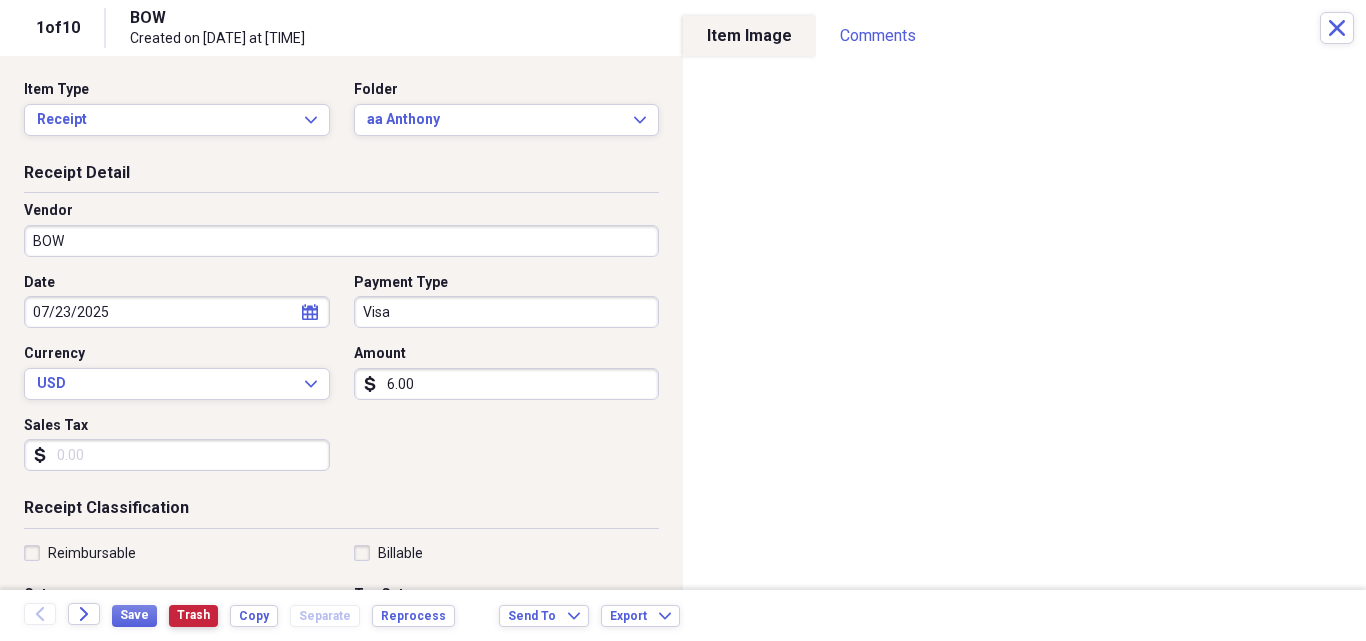 click on "Trash" at bounding box center (193, 615) 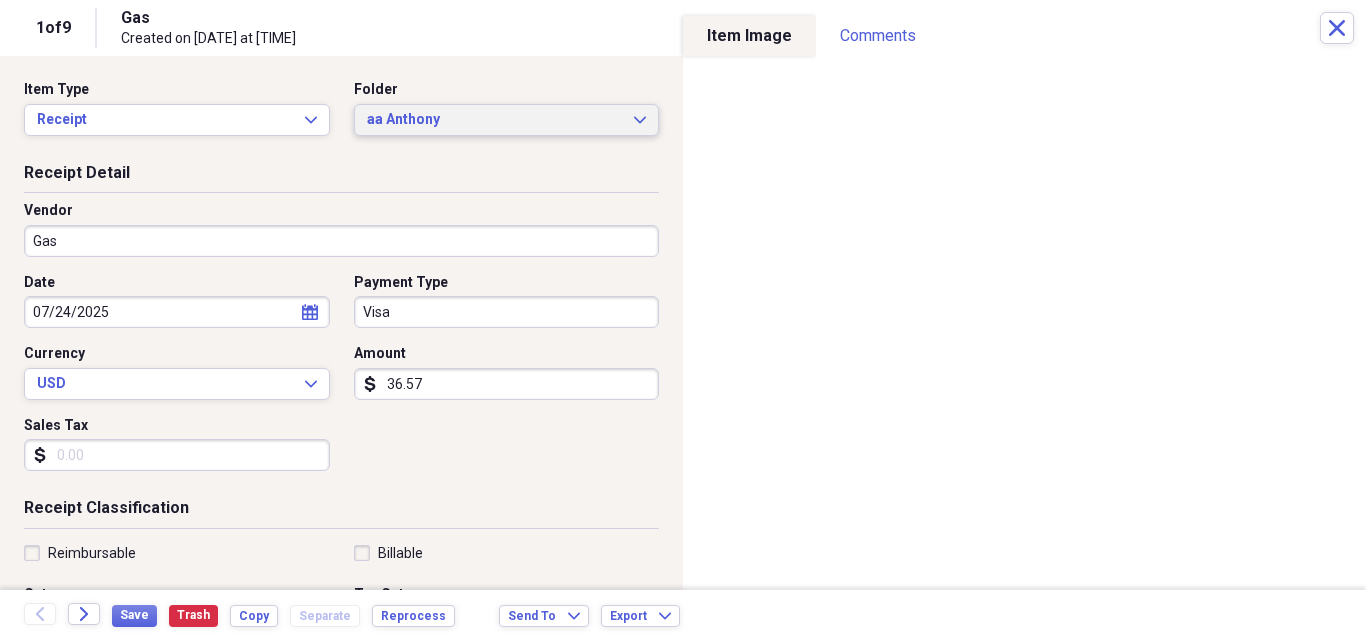 click on "Expand" 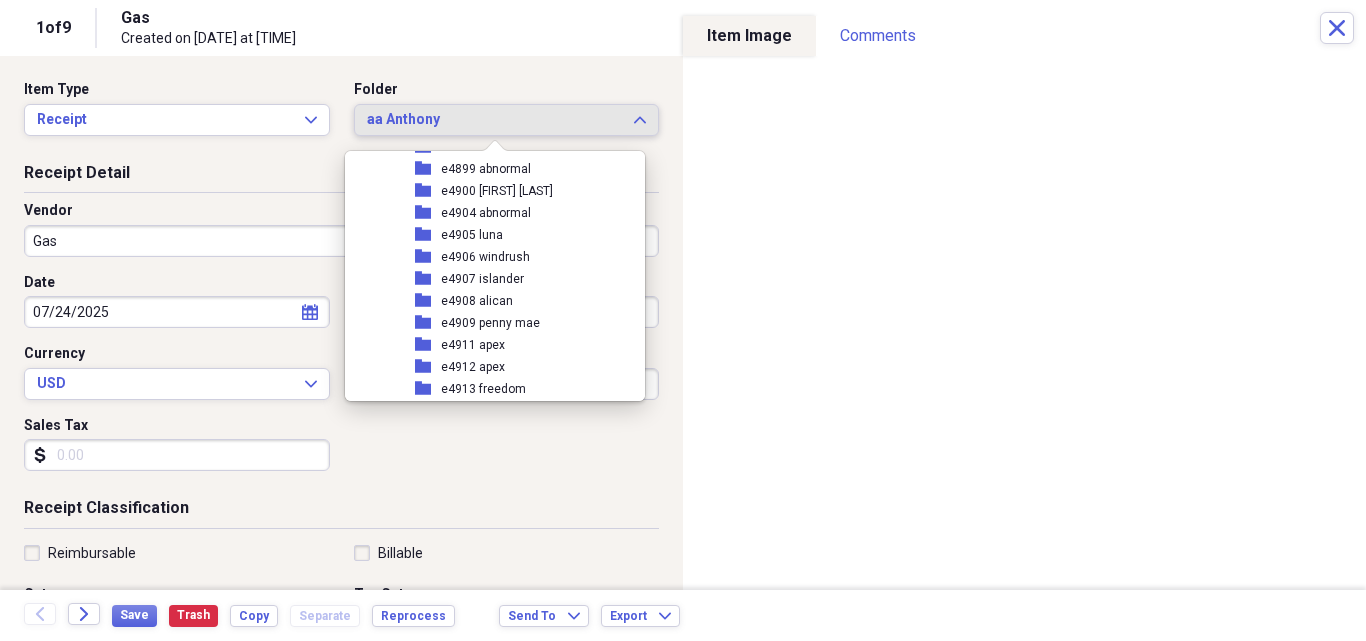 scroll, scrollTop: 56613, scrollLeft: 0, axis: vertical 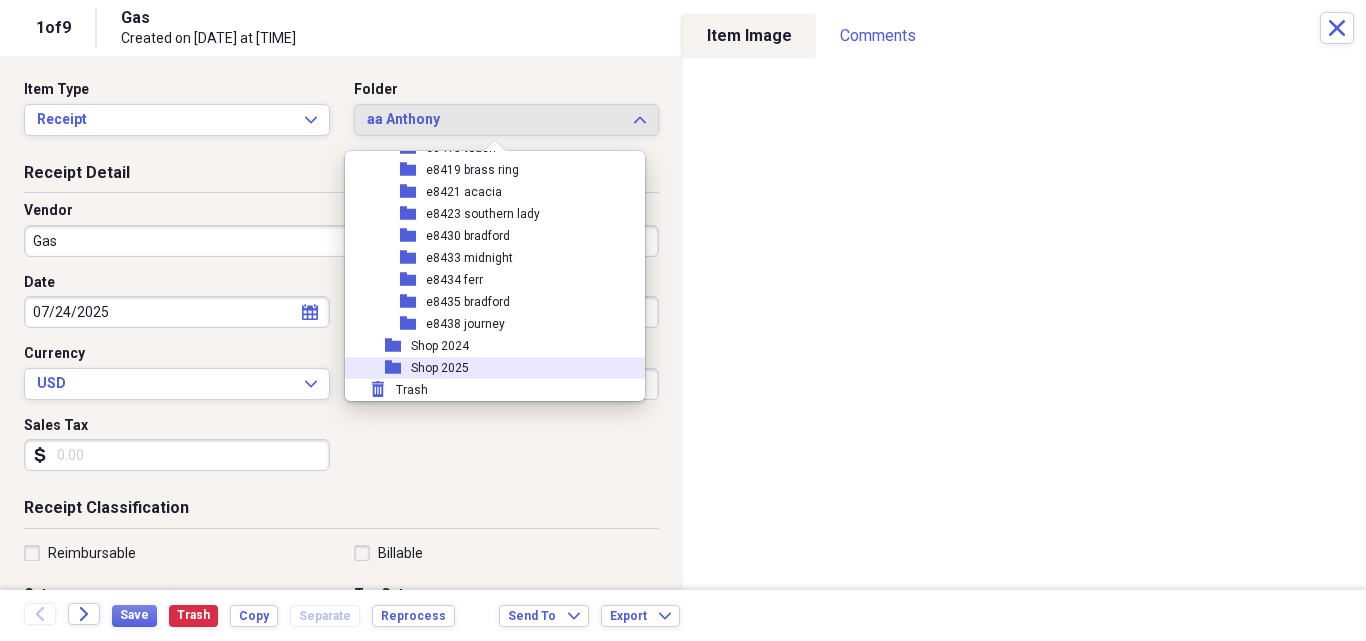 click on "folder Shop 2025" at bounding box center (487, 368) 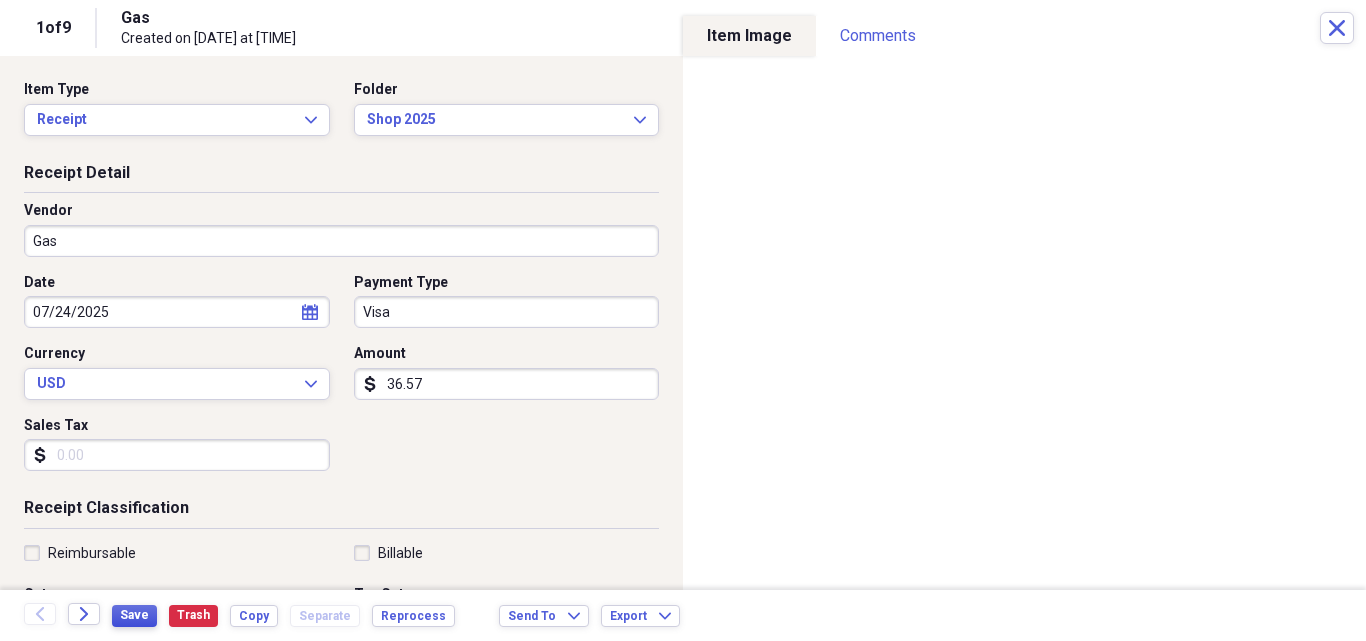 click on "Save" at bounding box center (134, 615) 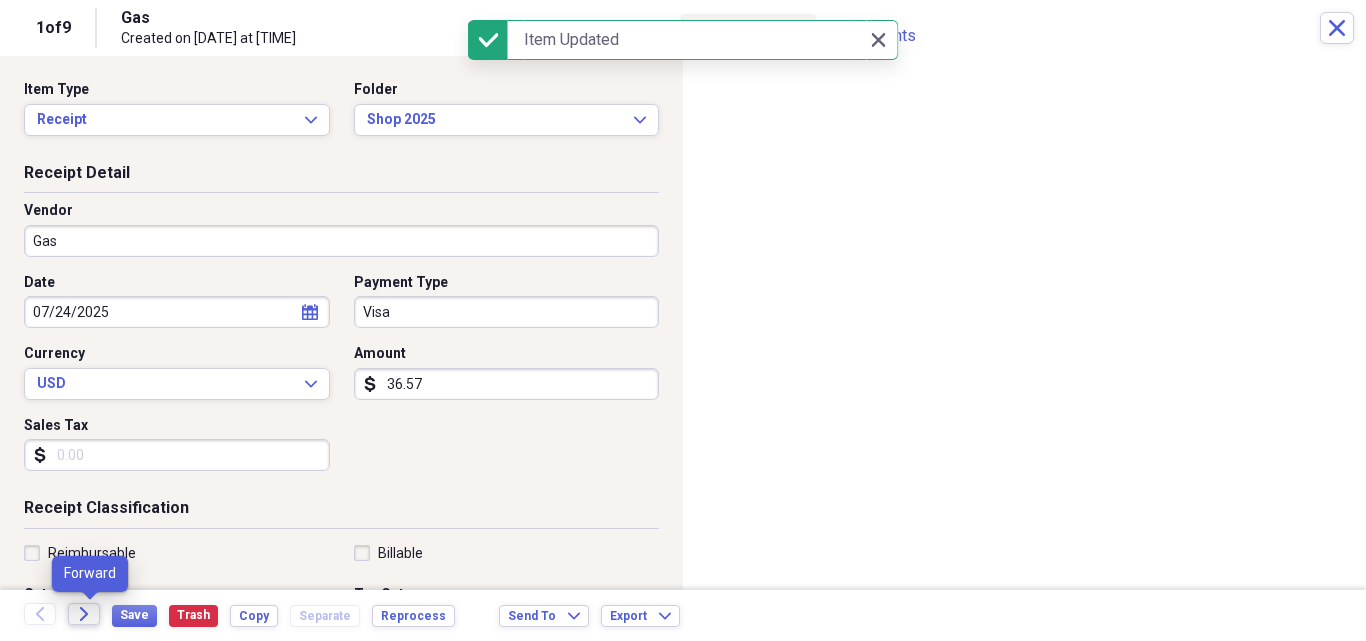 click on "Forward" 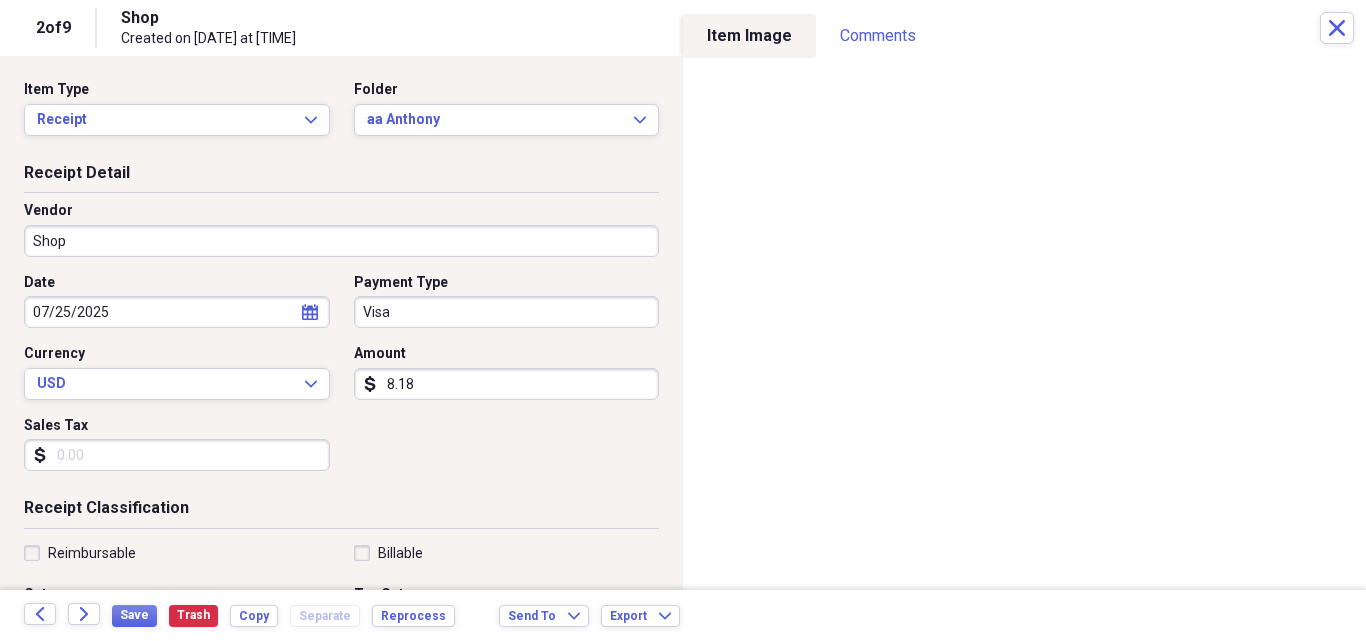click on "8.18" at bounding box center [507, 384] 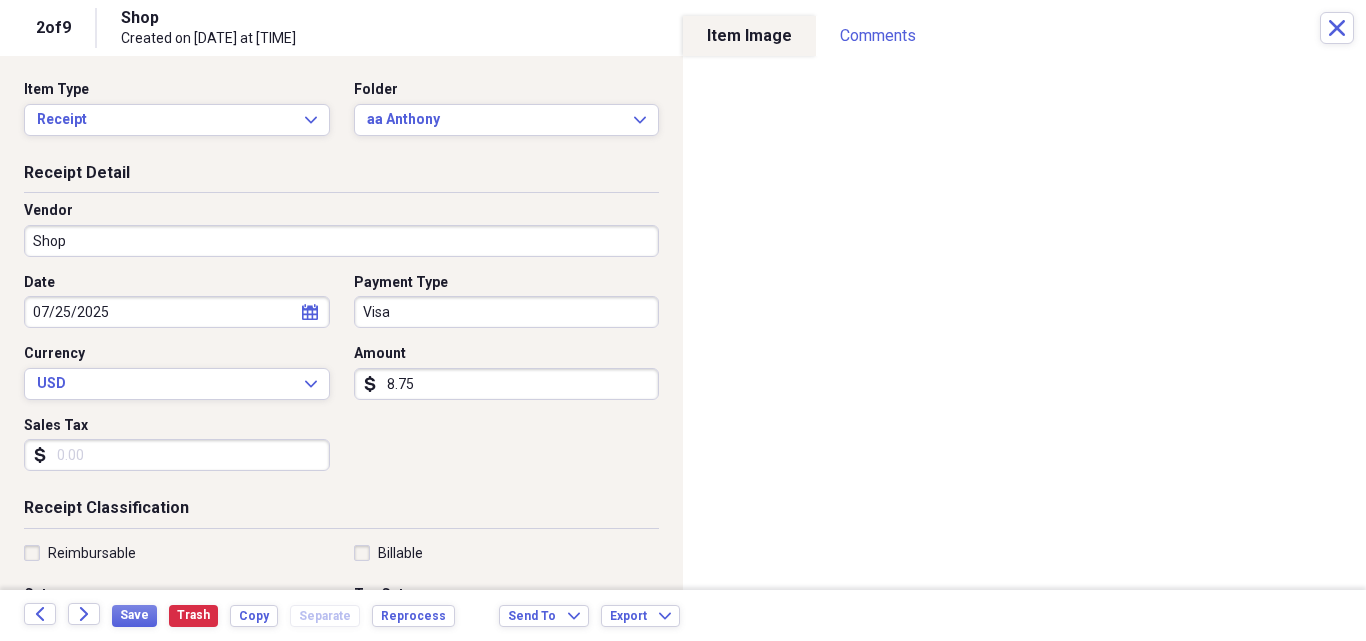 type on "8.75" 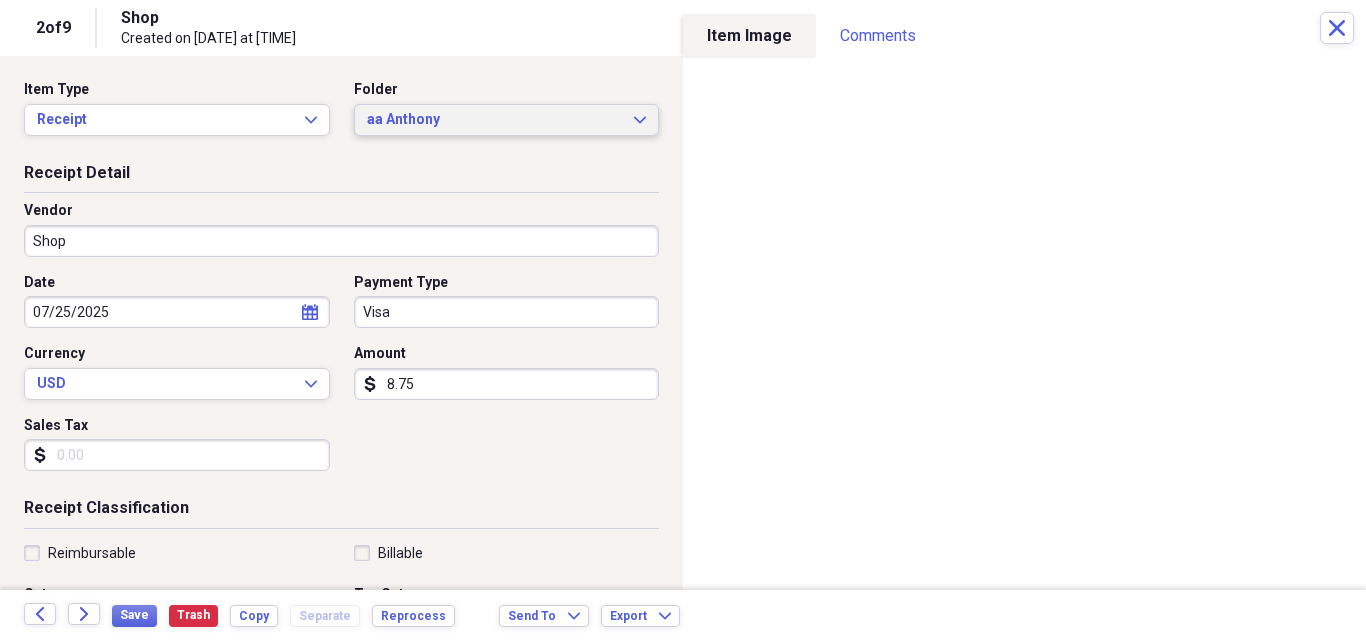 click on "Expand" 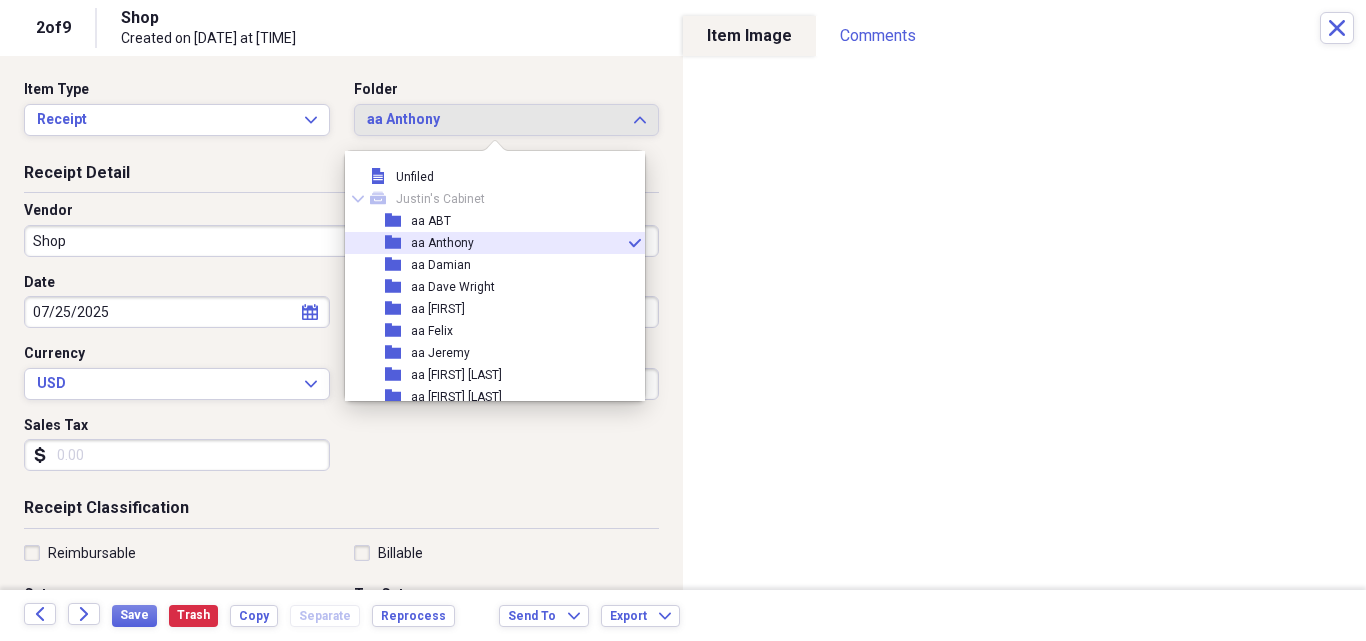 click on "folder Shop 2025" at bounding box center [487, 56981] 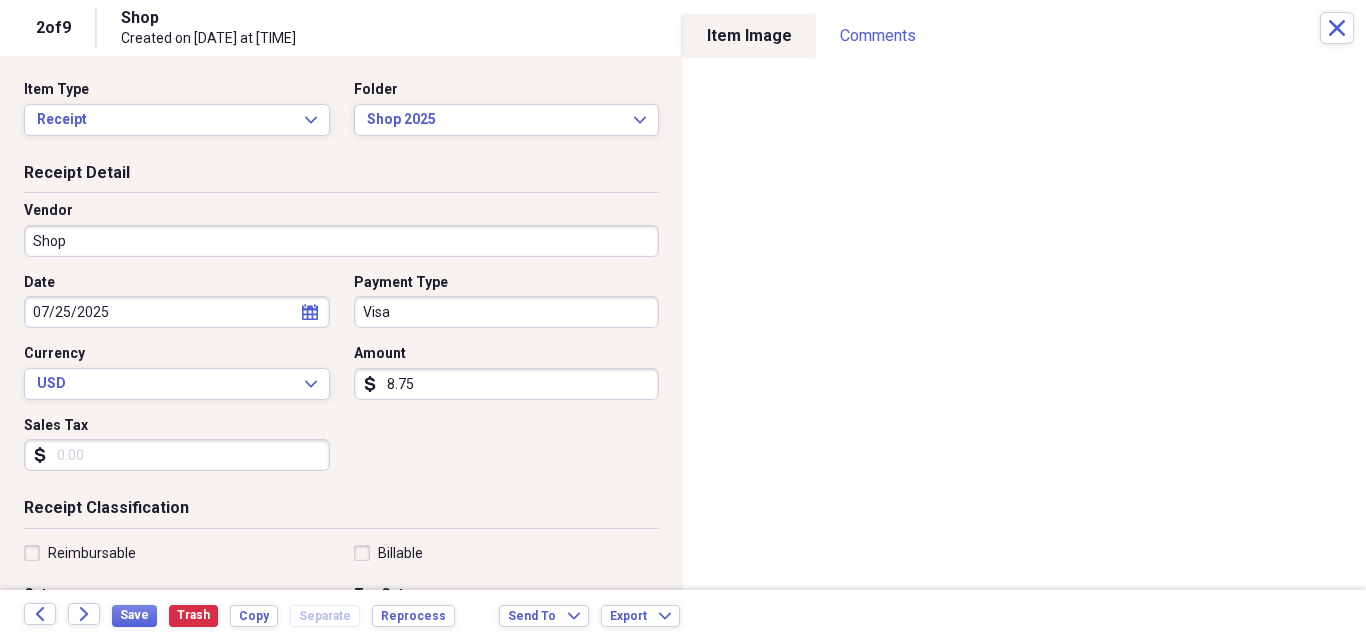 scroll, scrollTop: 56613, scrollLeft: 0, axis: vertical 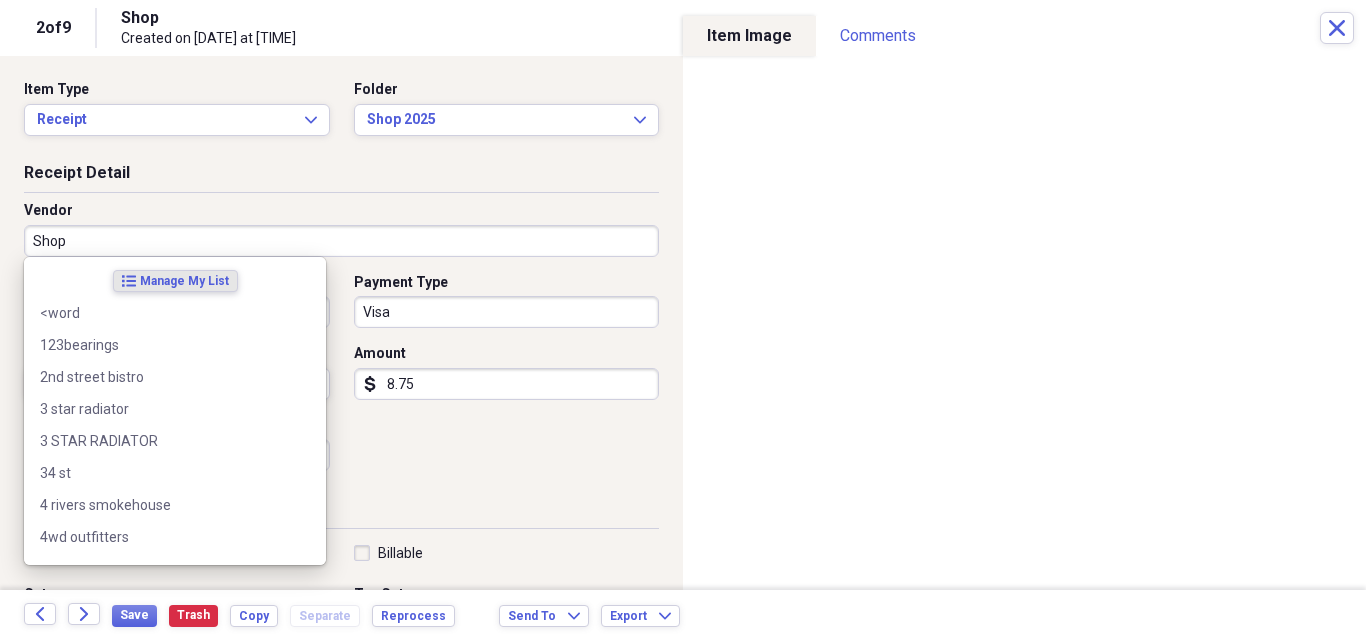 type on "t" 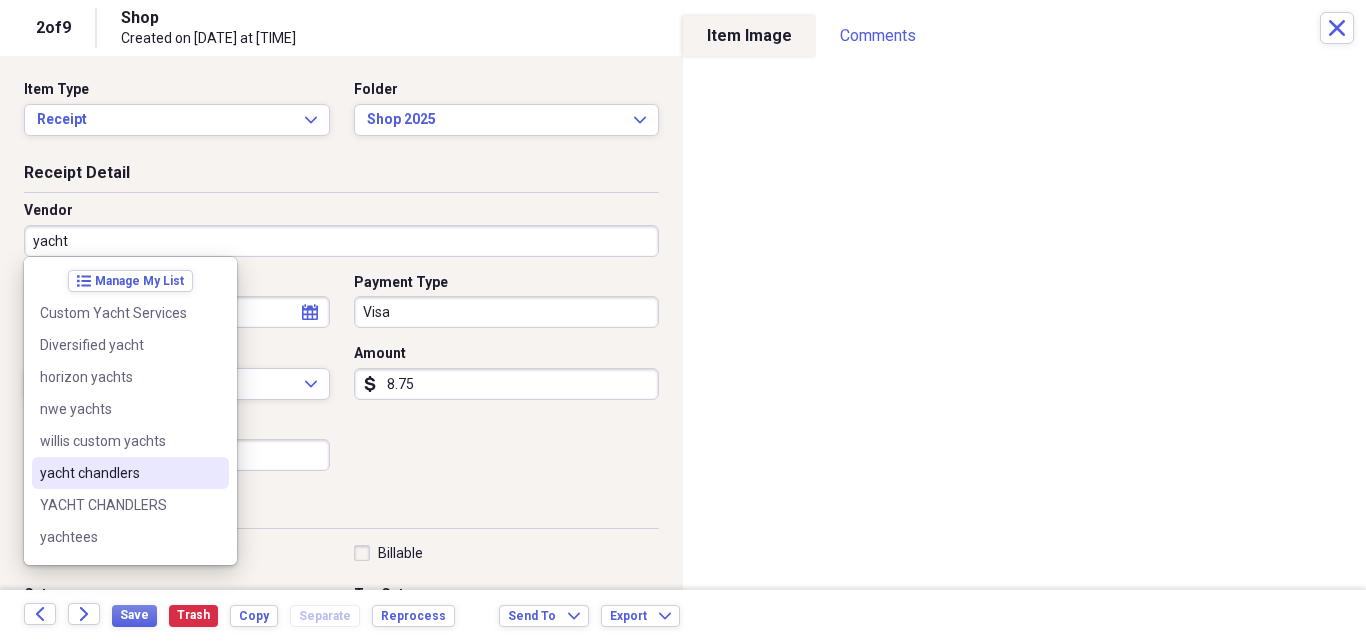 click on "yacht chandlers" at bounding box center (130, 473) 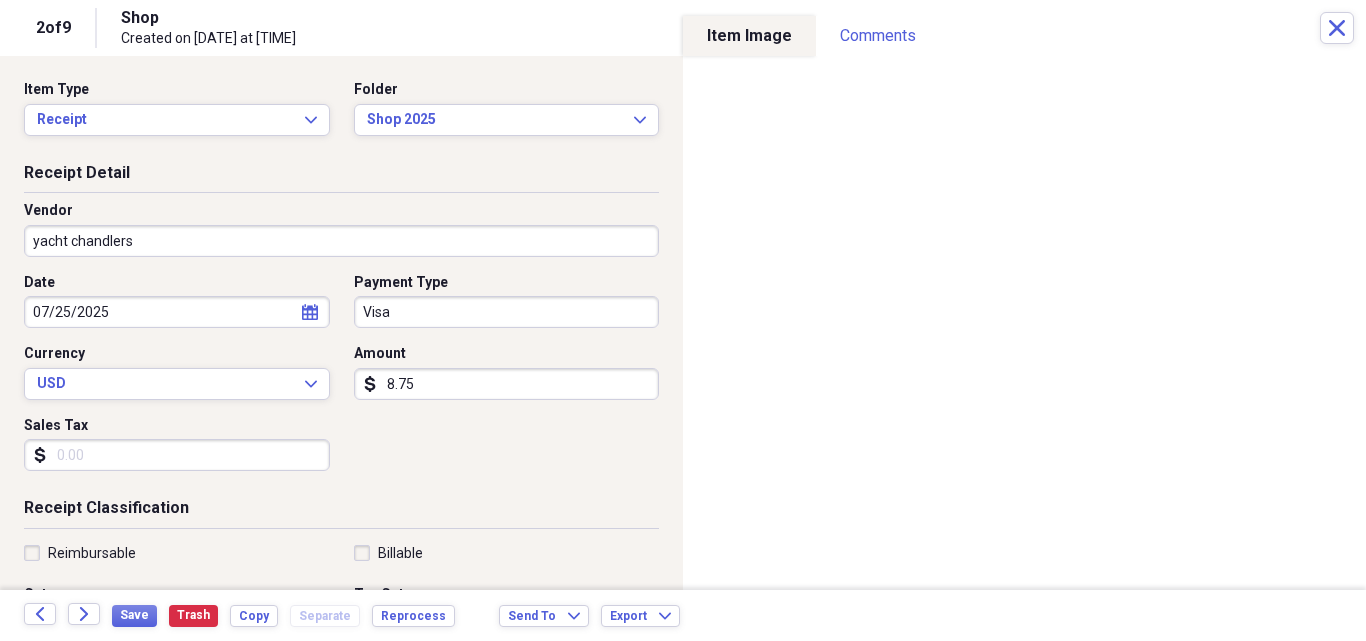 type on "Meals/Restaurants" 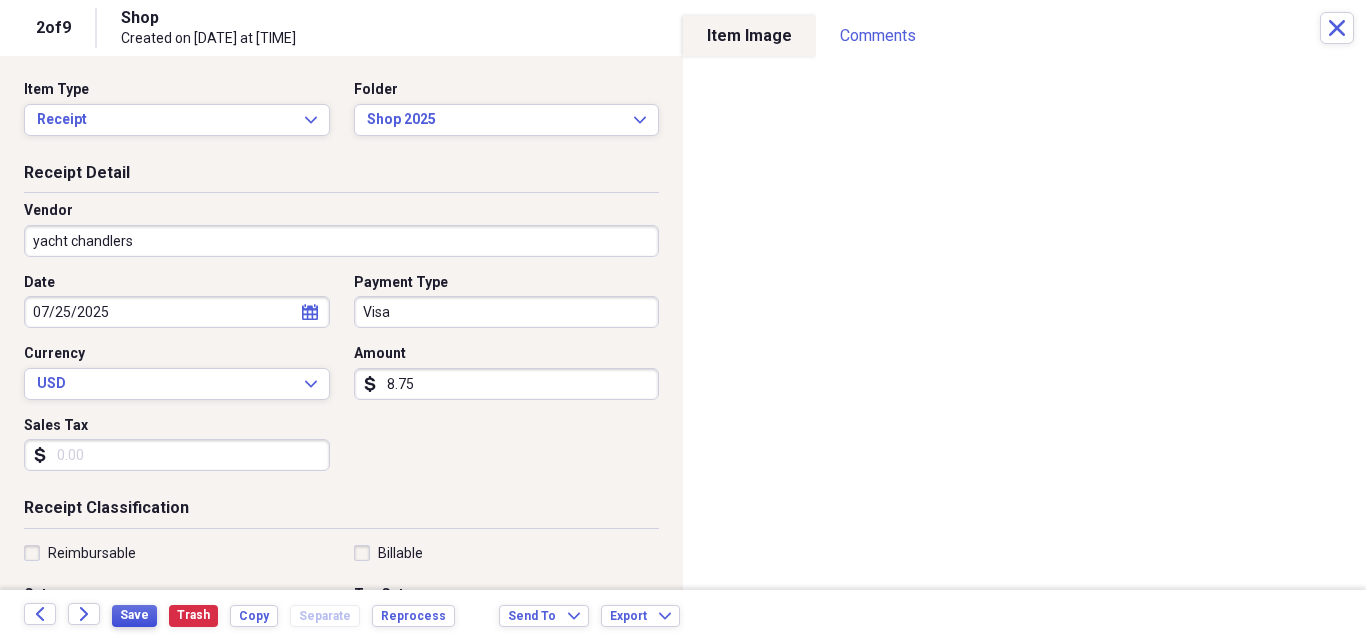 click on "Save" at bounding box center (134, 615) 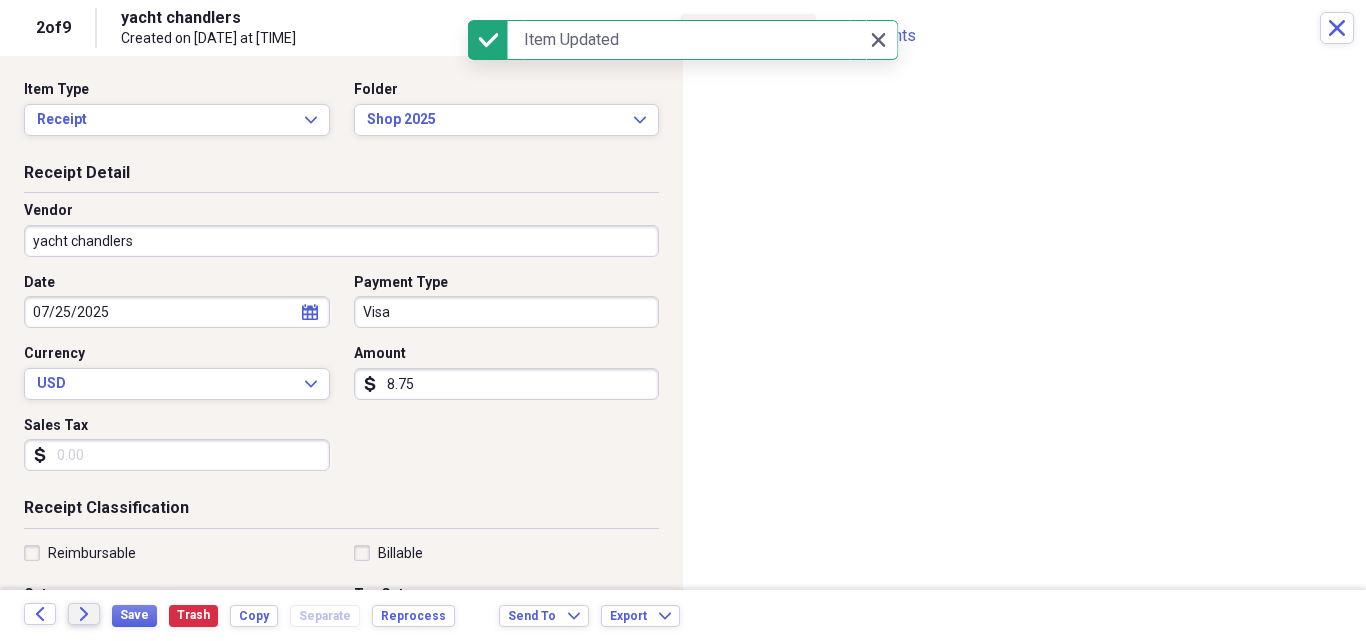click on "Forward" 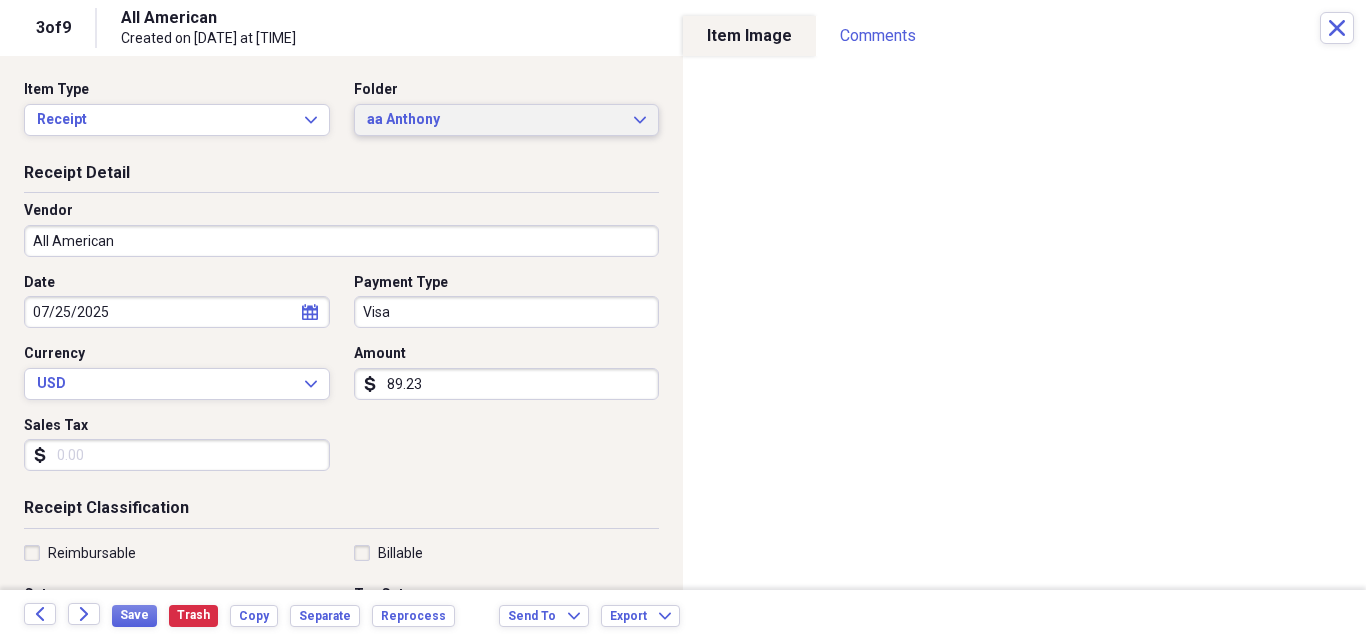 click on "aa [FIRST] [LAST]" at bounding box center [507, 120] 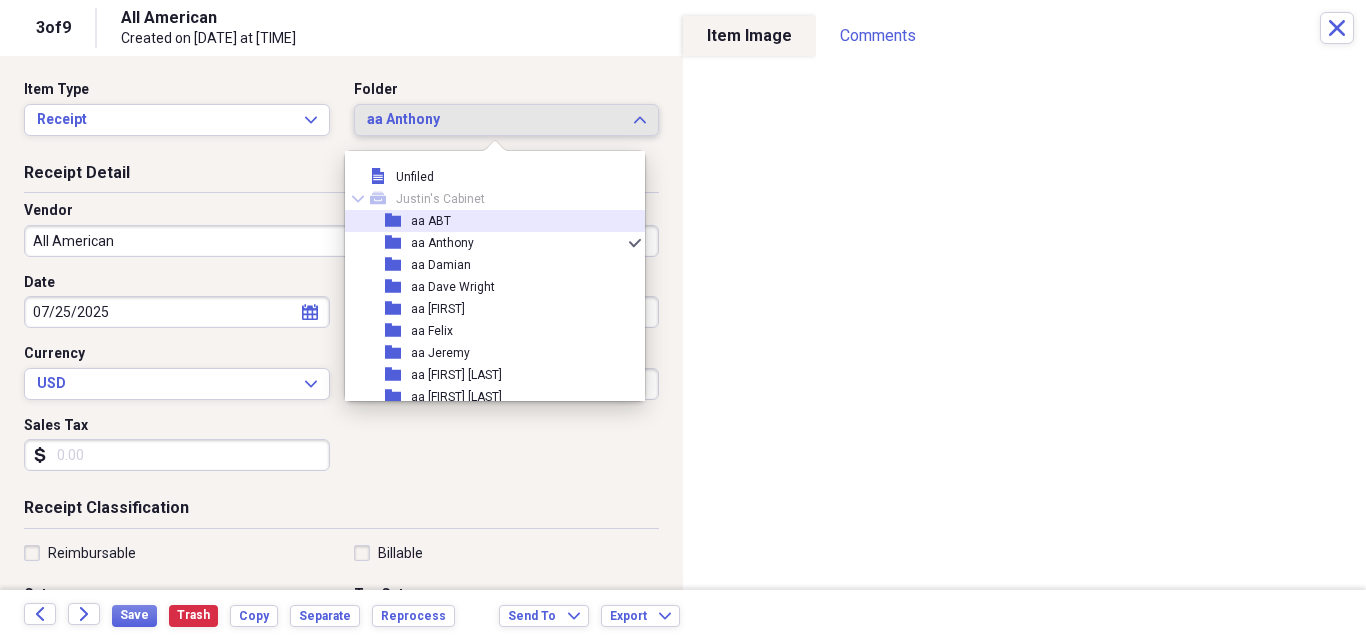 scroll, scrollTop: 56613, scrollLeft: 0, axis: vertical 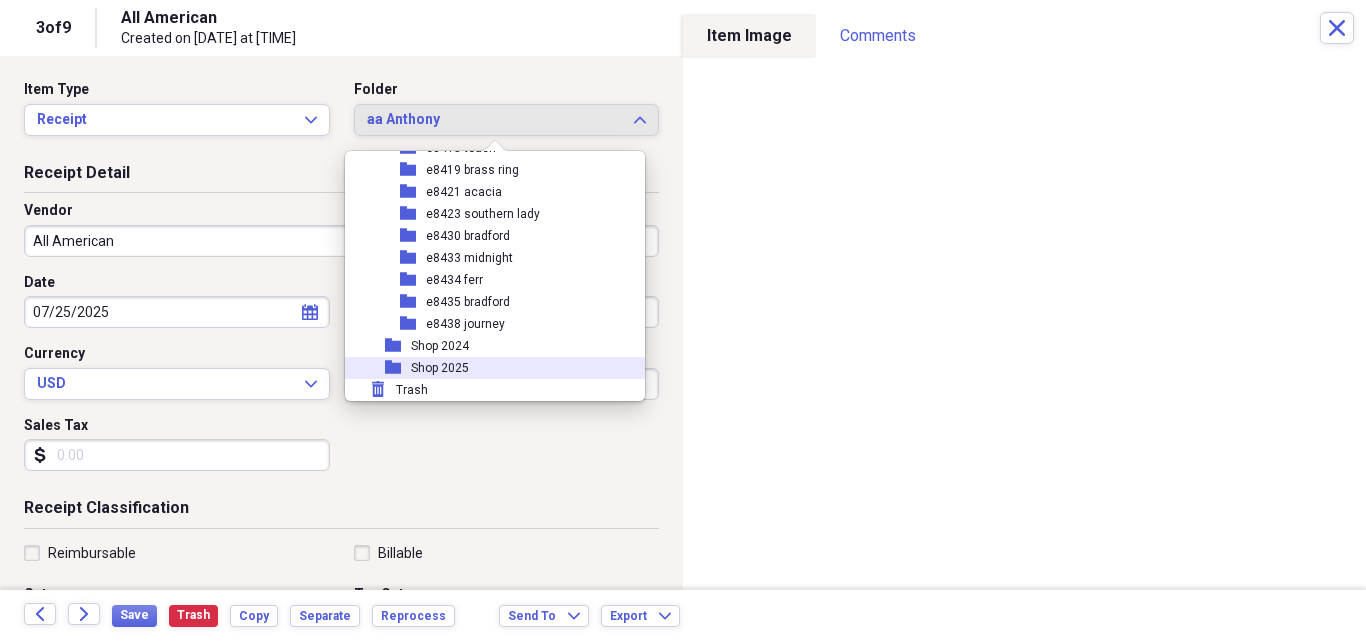 click on "folder Shop 2025" at bounding box center (487, 368) 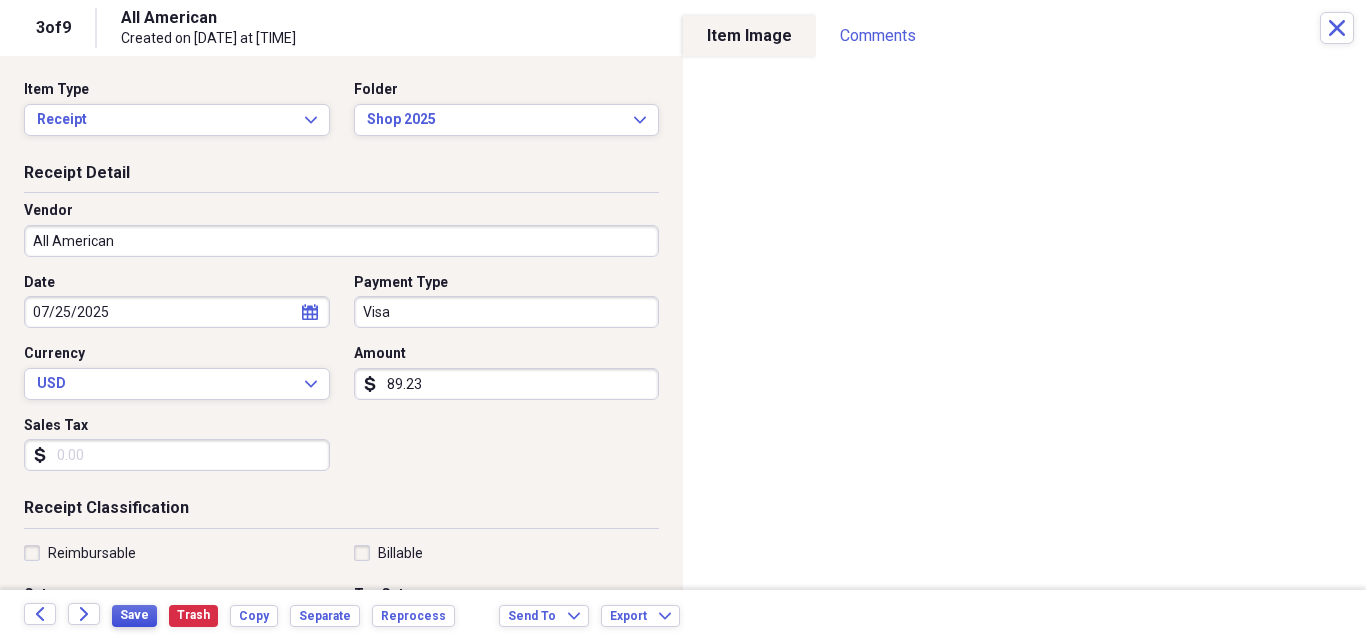 click on "Save" at bounding box center (134, 615) 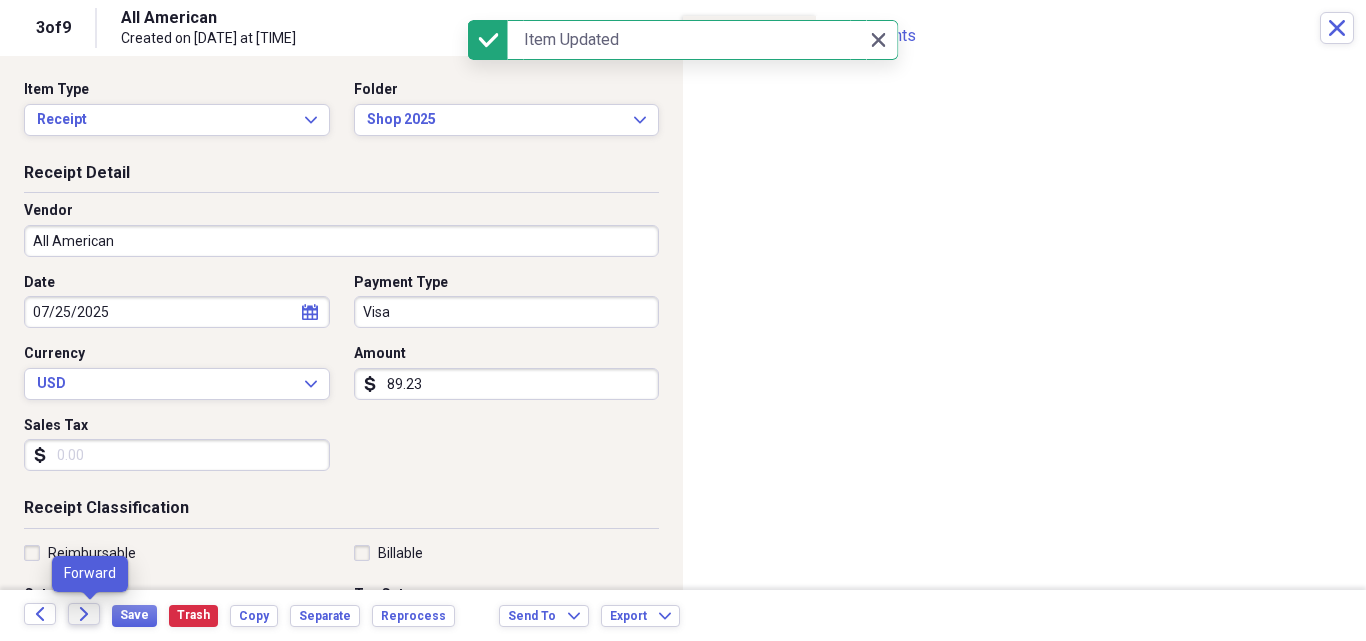 click 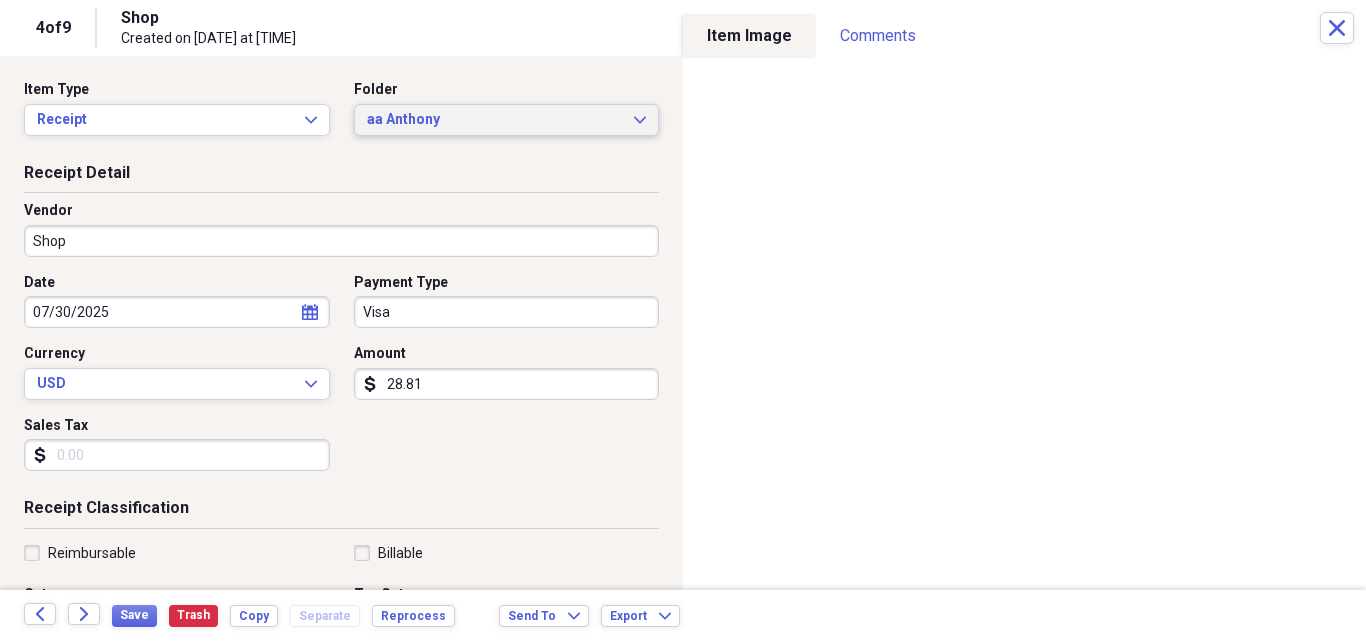 click on "Expand" 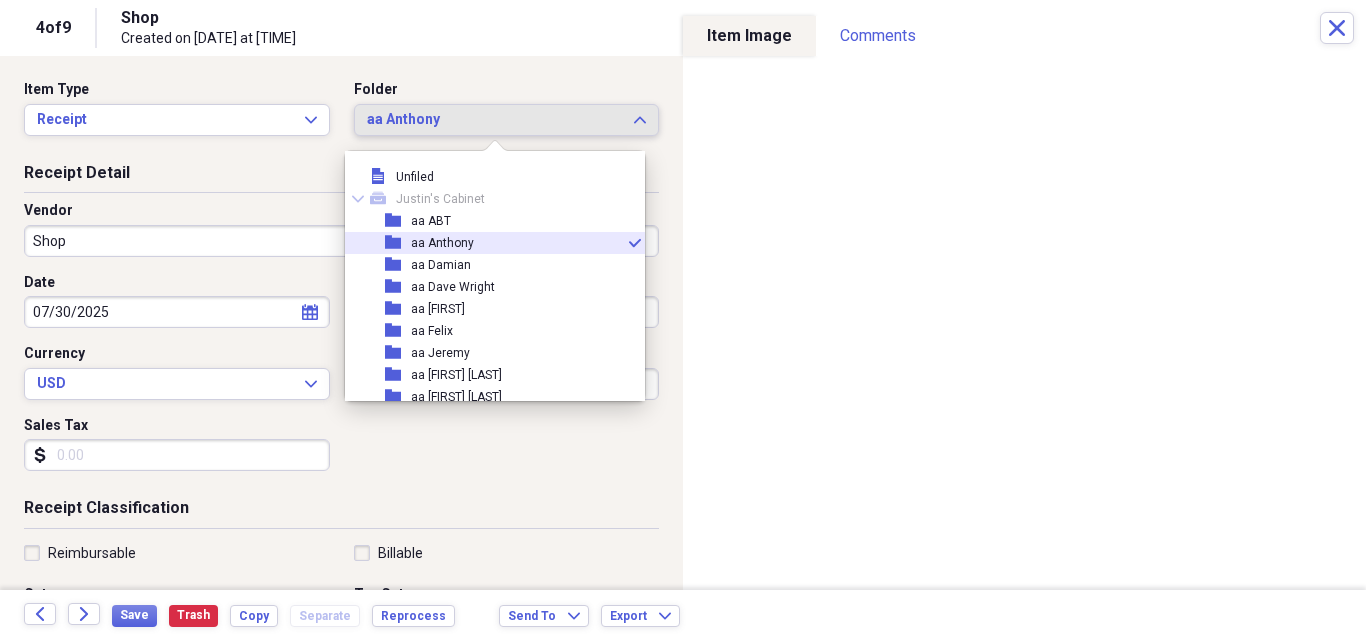 scroll, scrollTop: 56613, scrollLeft: 0, axis: vertical 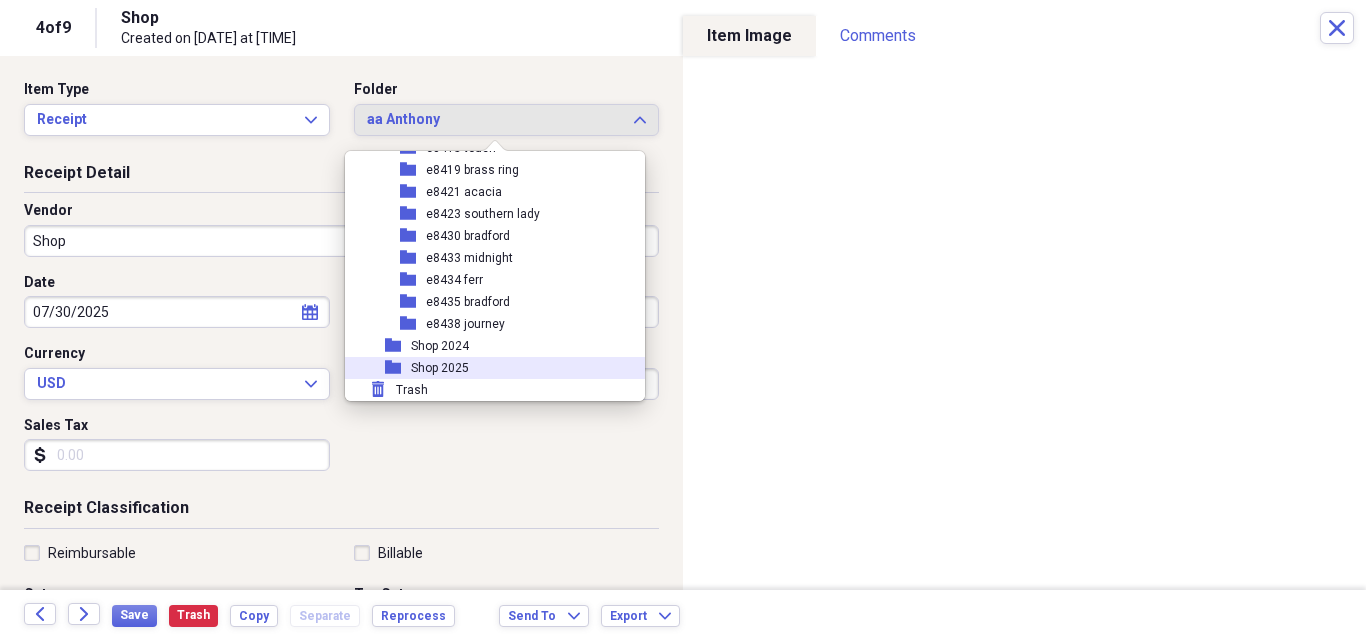 click on "folder Shop 2025" at bounding box center (487, 368) 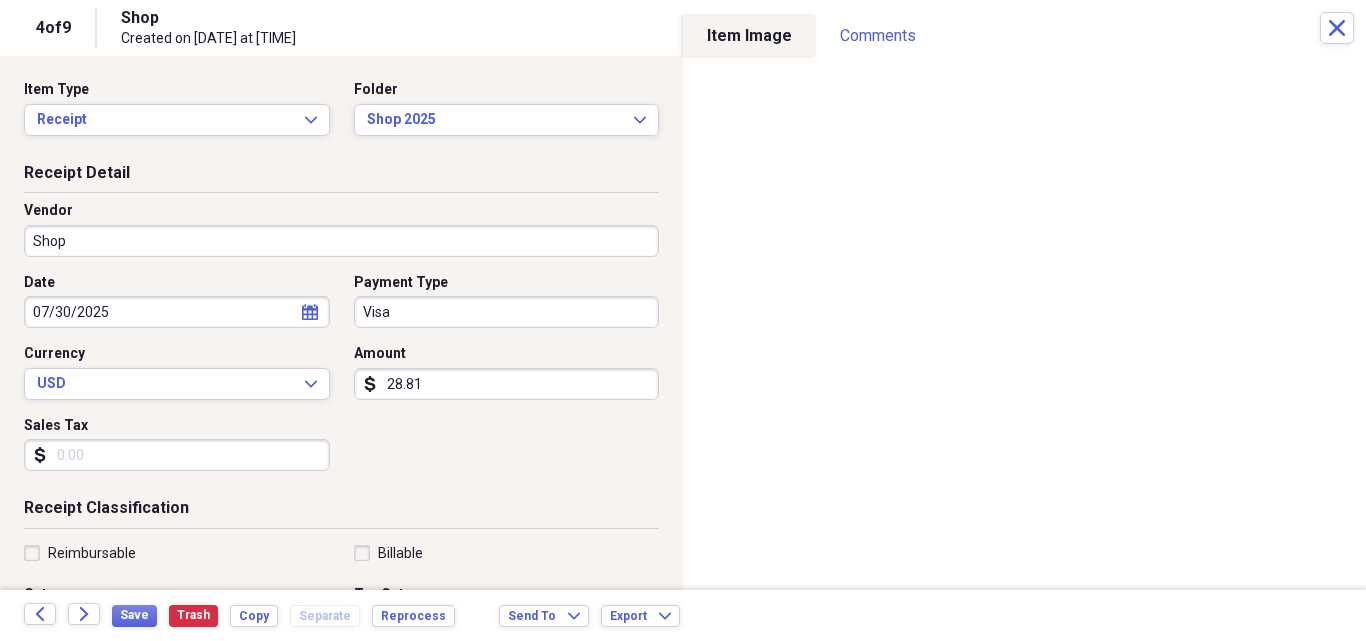 click on "Shop" at bounding box center (341, 241) 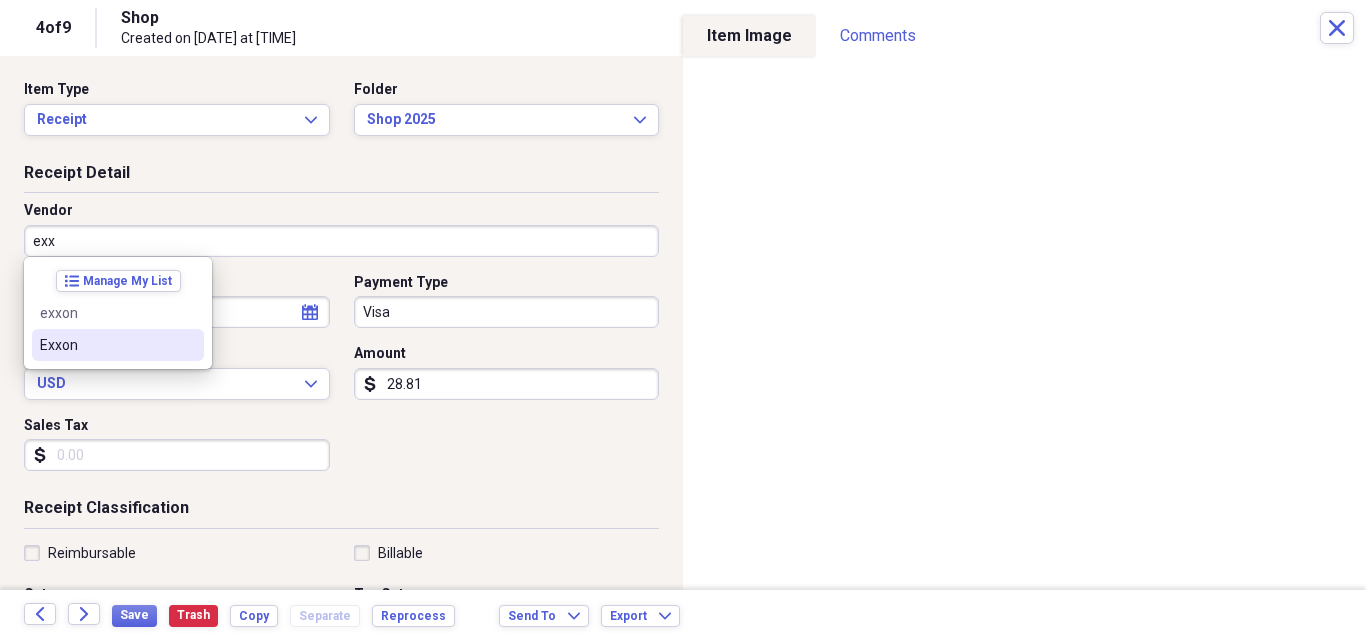 click on "Exxon" at bounding box center [118, 345] 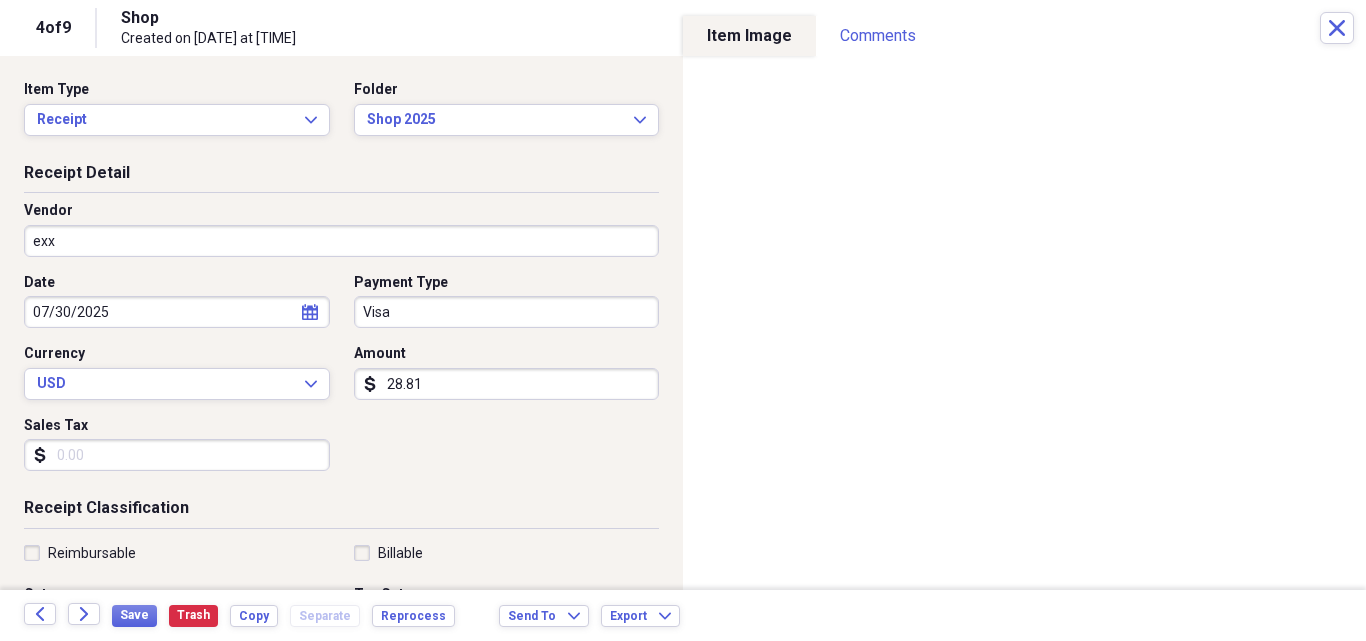 type on "Exxon" 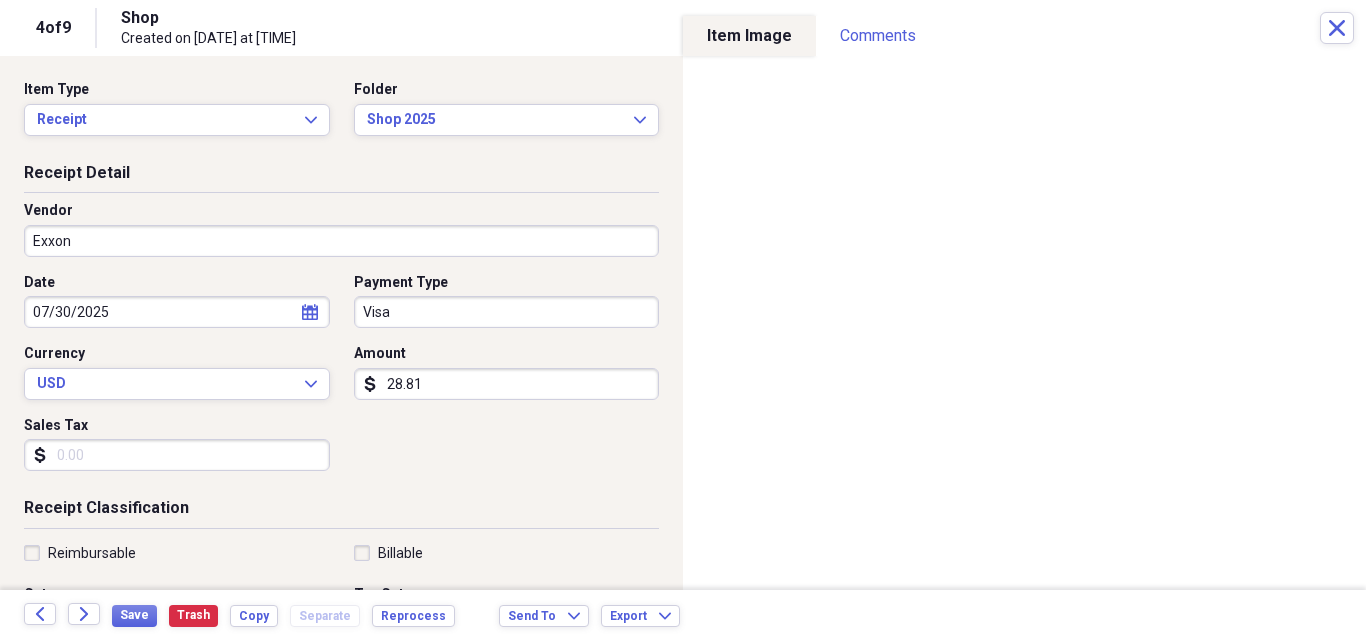 type on "Fuel/Auto" 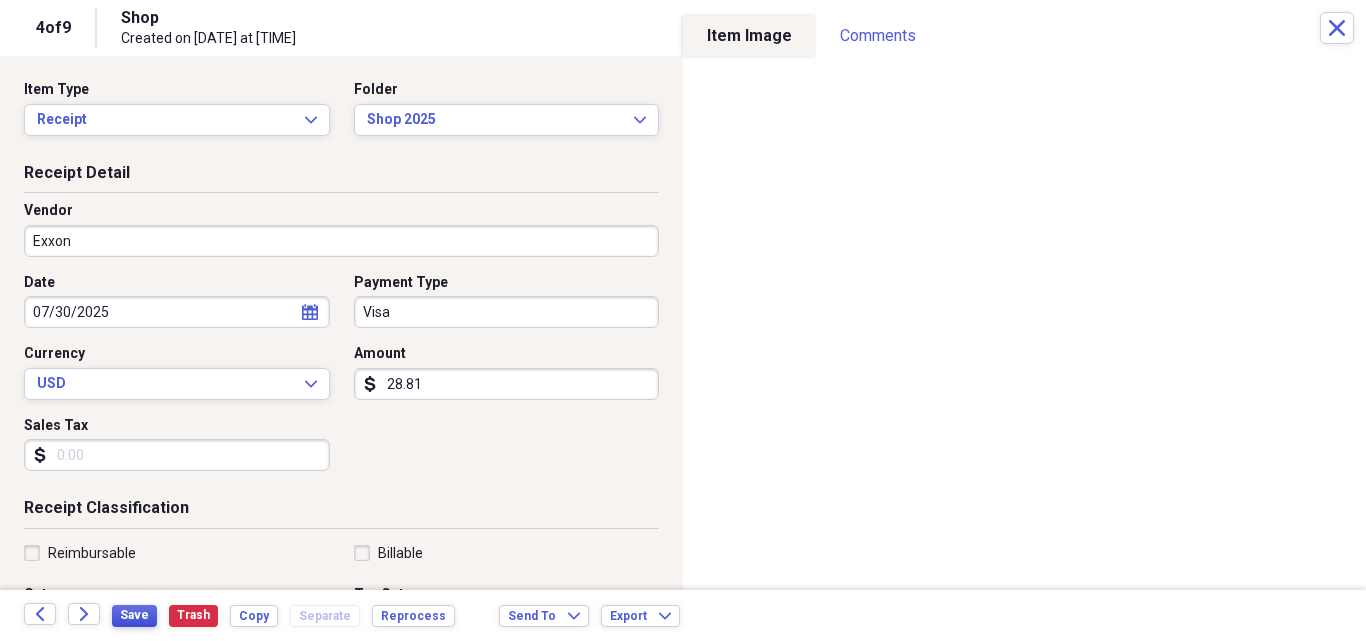 click on "Save" at bounding box center (134, 615) 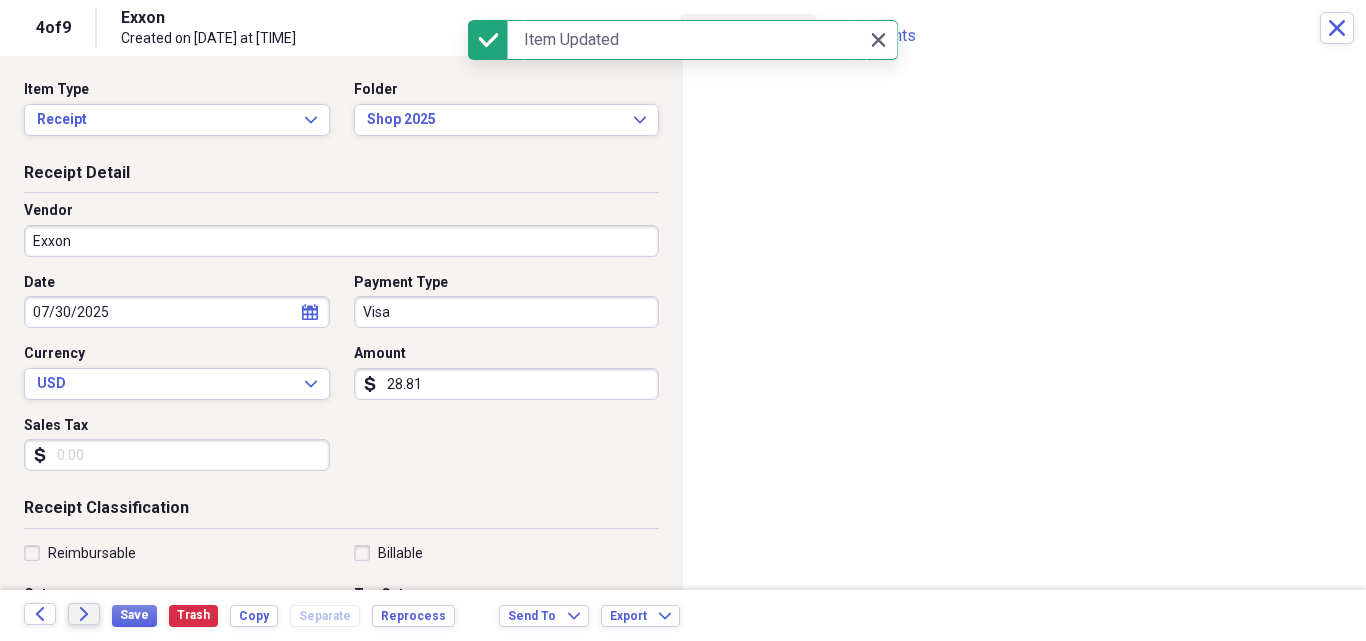 click on "Forward" 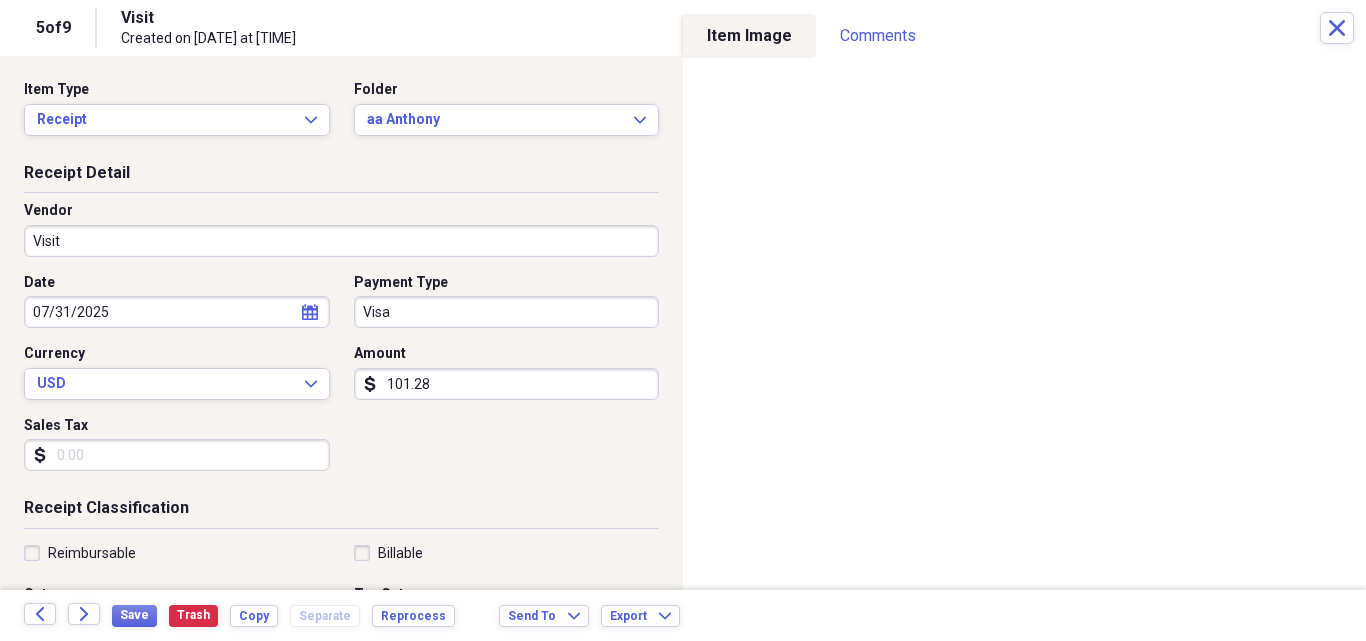 click on "101.28" at bounding box center [507, 384] 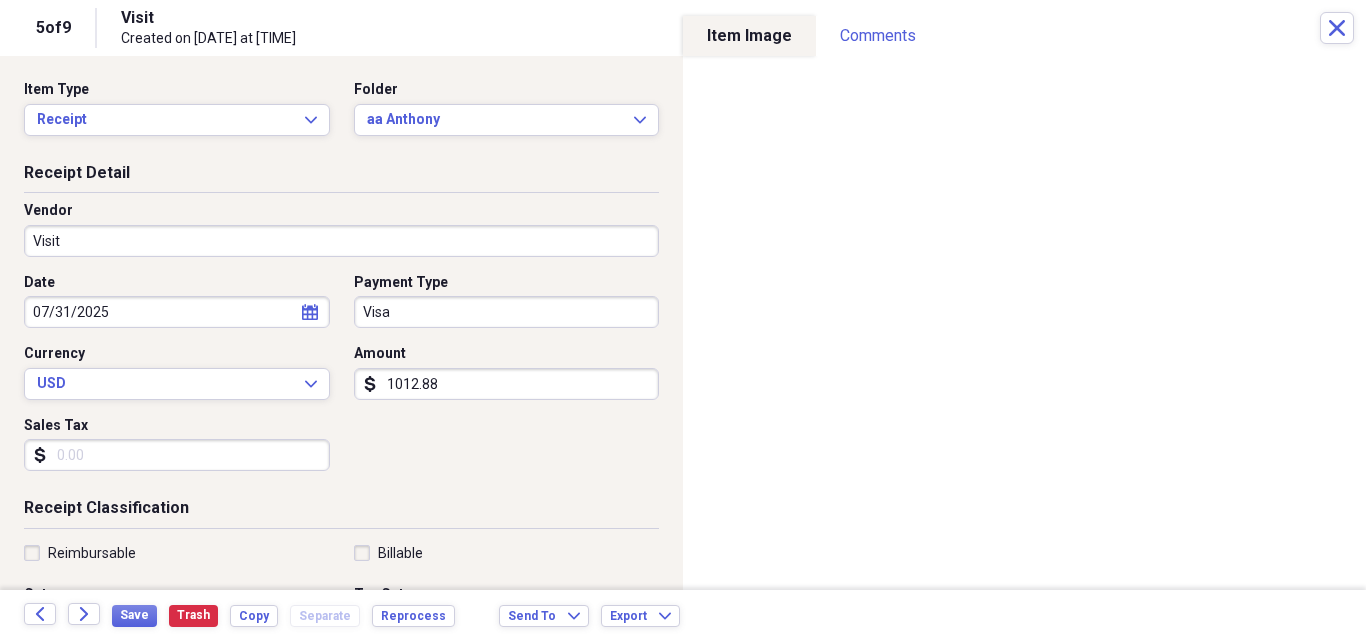 drag, startPoint x: 444, startPoint y: 388, endPoint x: 373, endPoint y: 382, distance: 71.25307 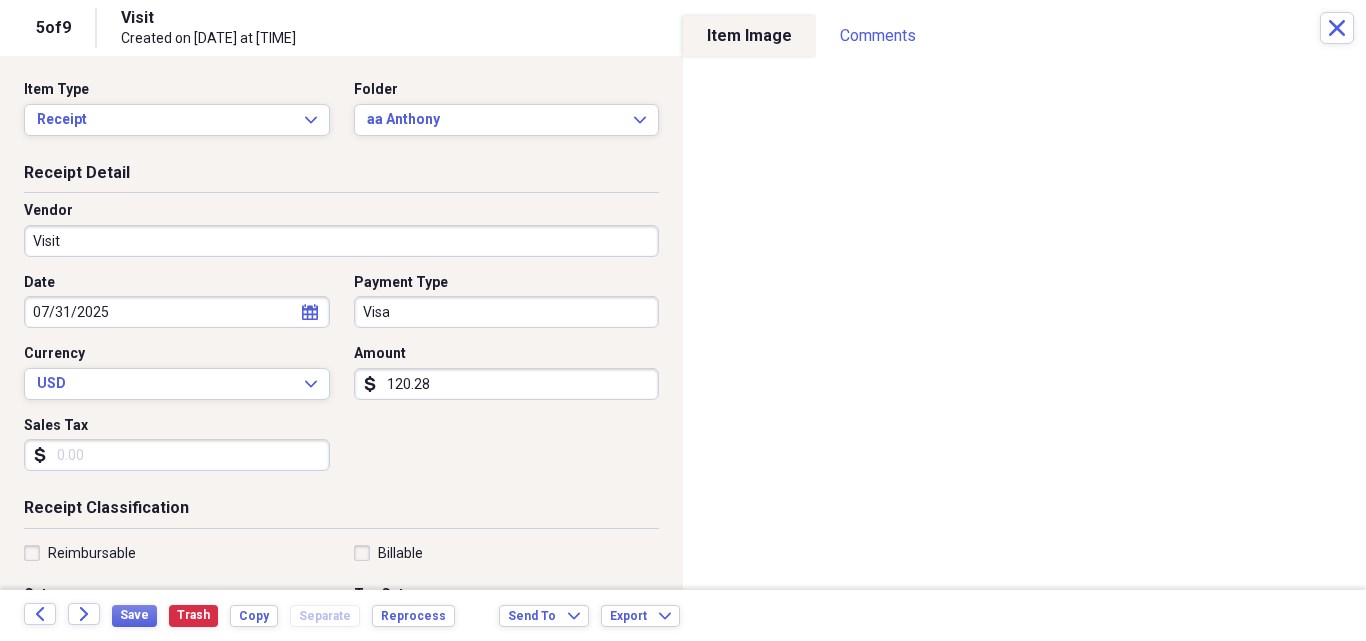 type on "120.28" 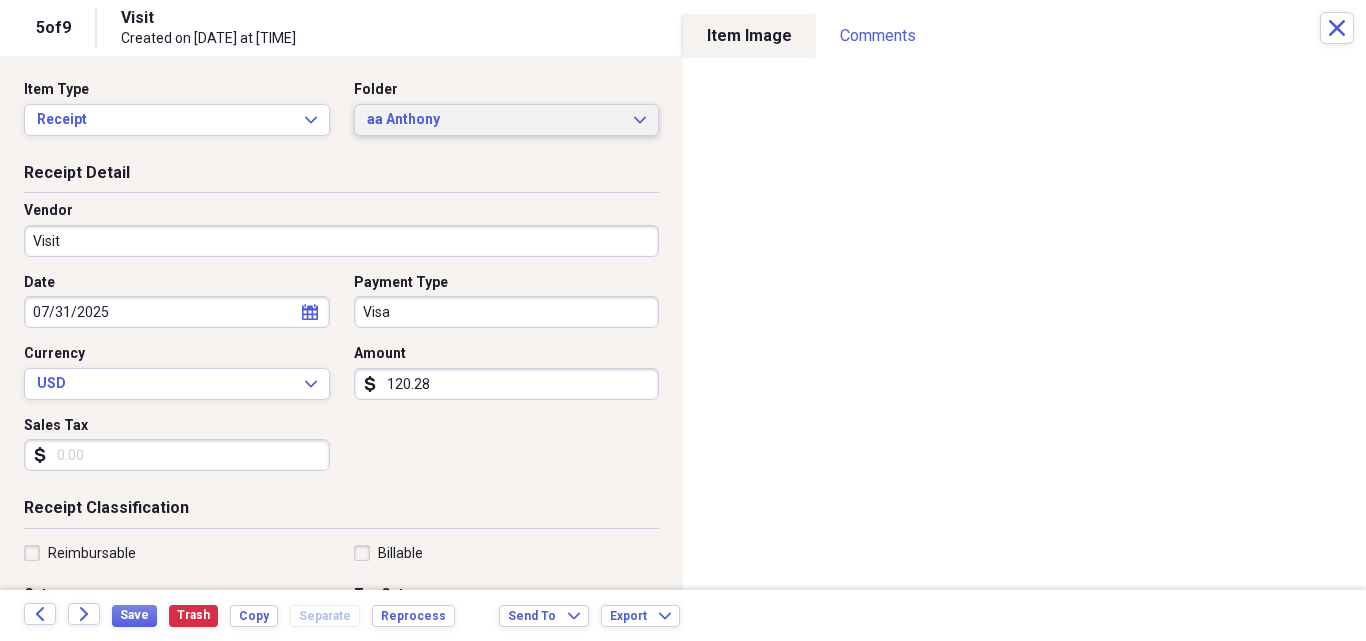 click on "Expand" 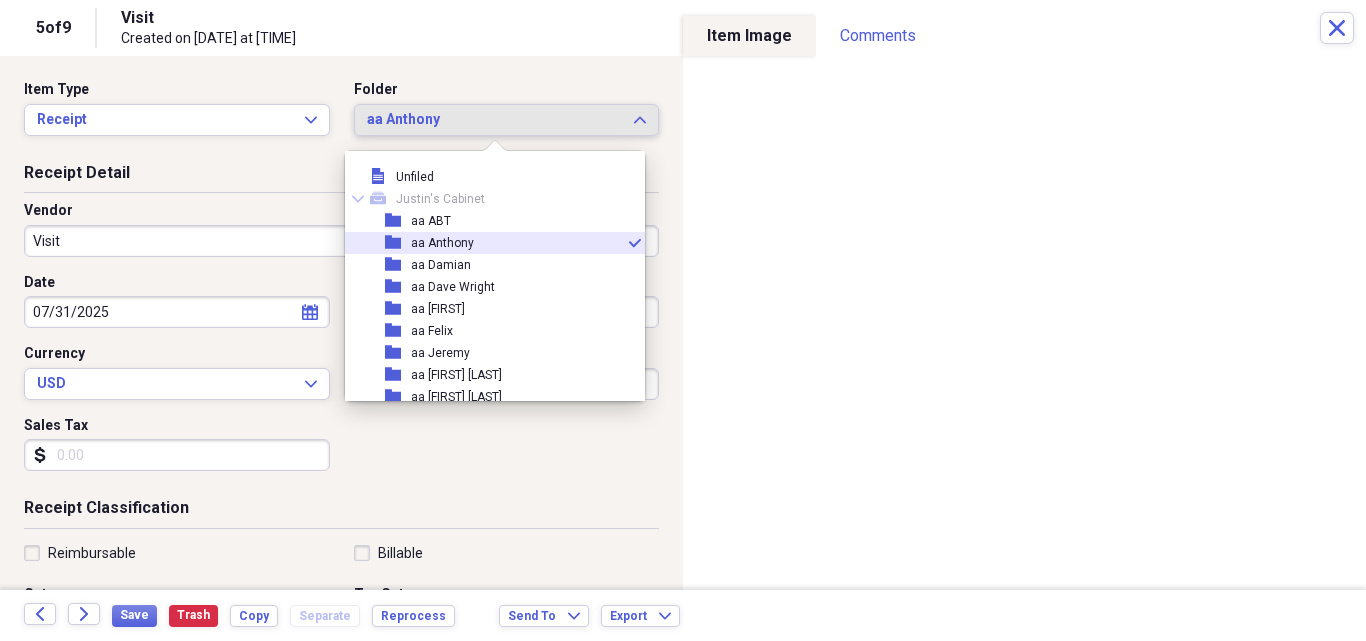 scroll, scrollTop: 56613, scrollLeft: 0, axis: vertical 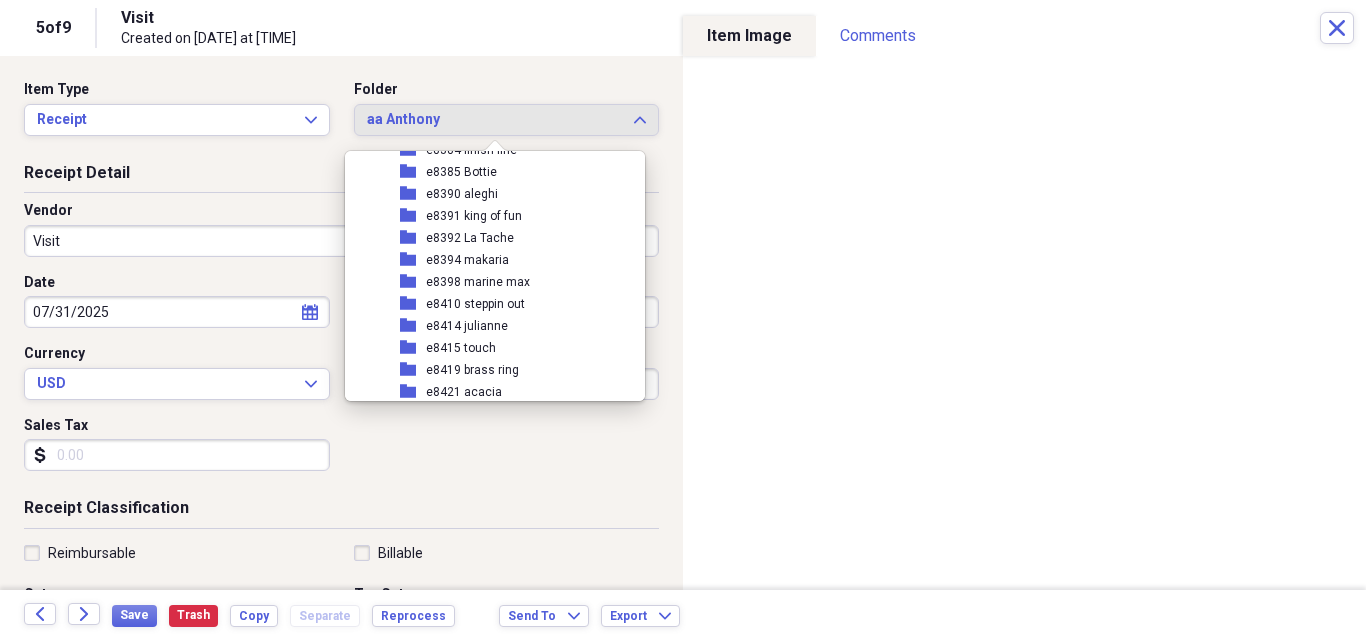 click on "e8410 steppin out" at bounding box center [475, 304] 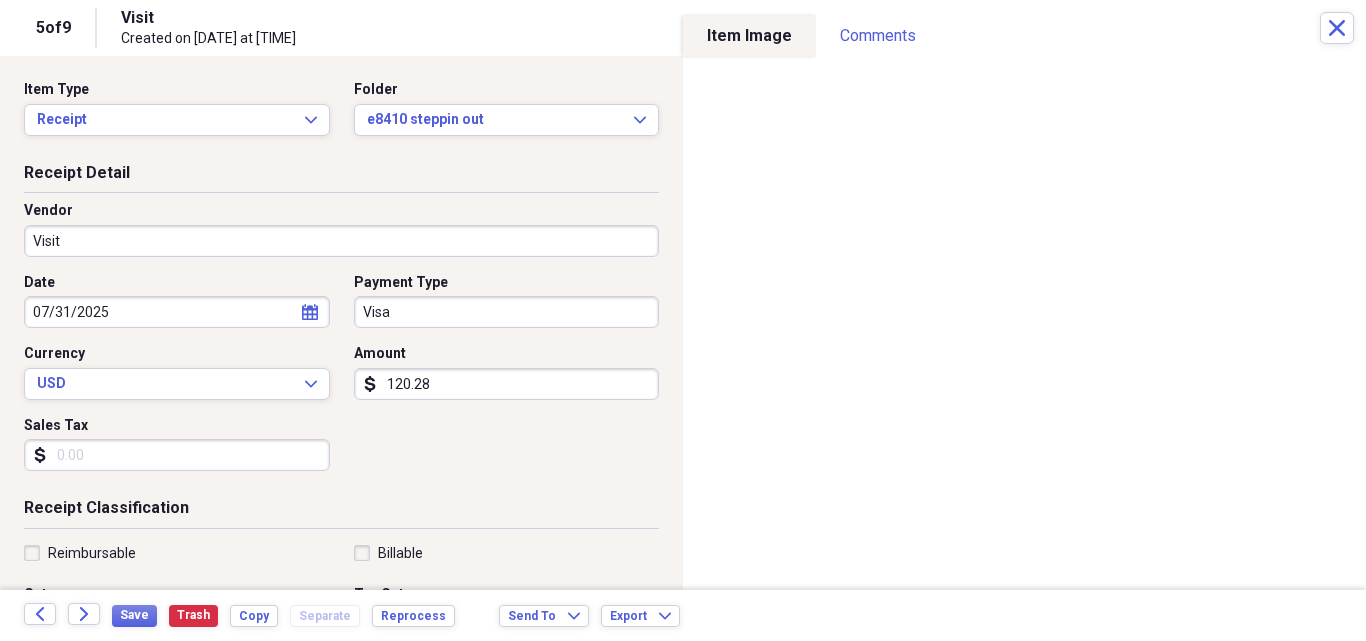 click on "Visit" at bounding box center [341, 241] 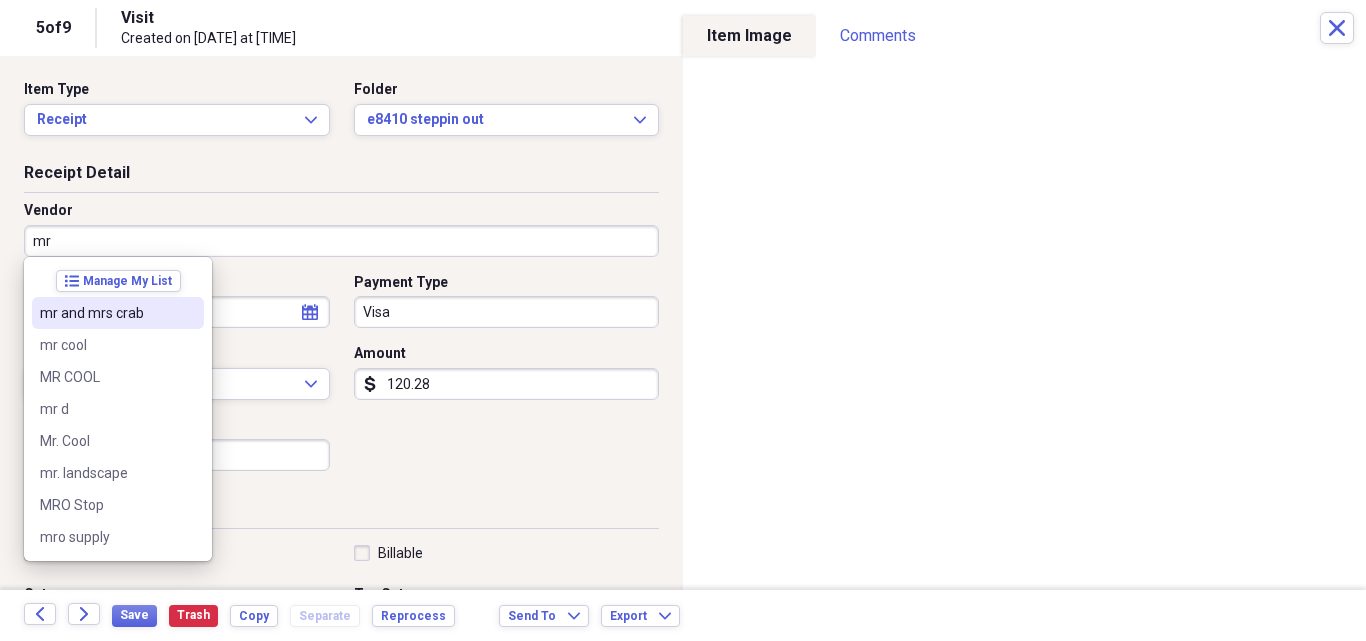 click on "mr and mrs crab" at bounding box center (106, 313) 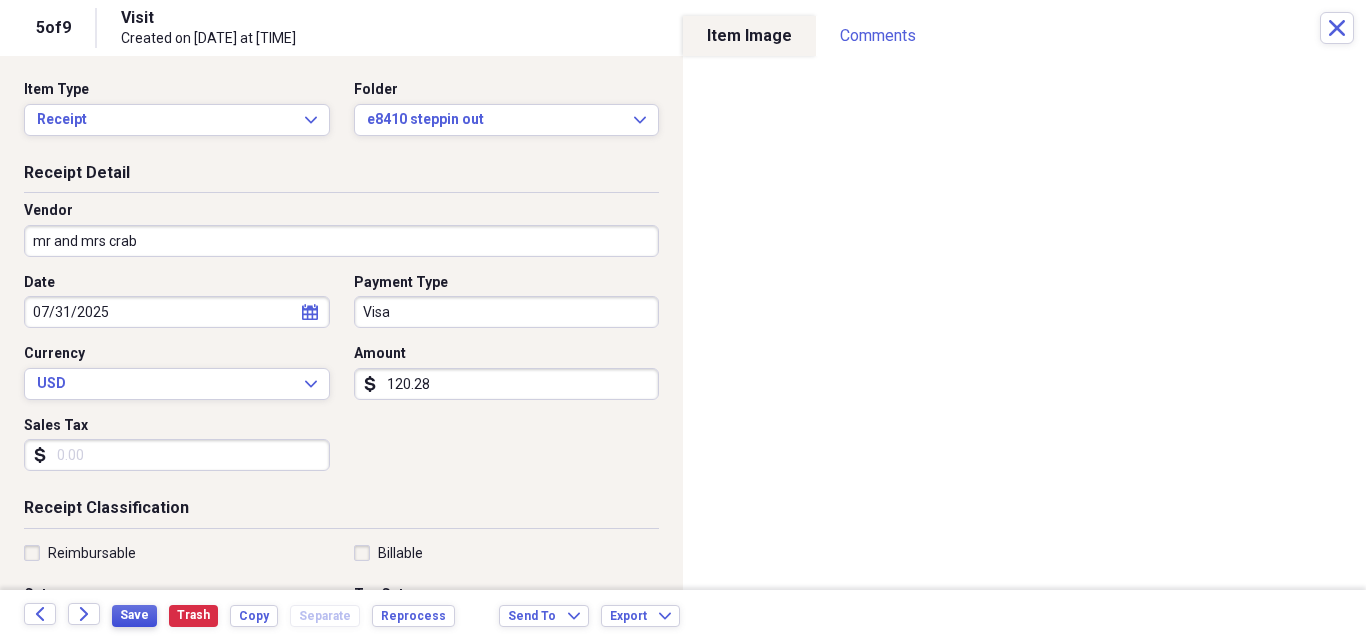 click on "Save" at bounding box center [134, 615] 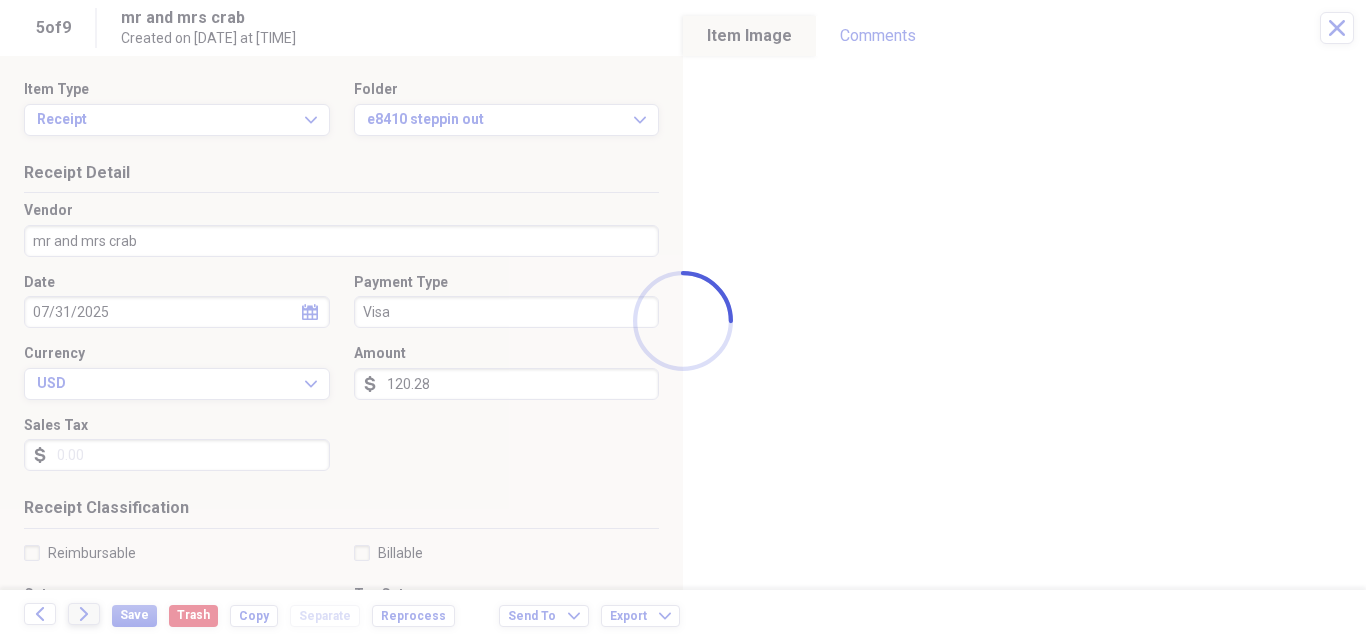 click on "Forward" 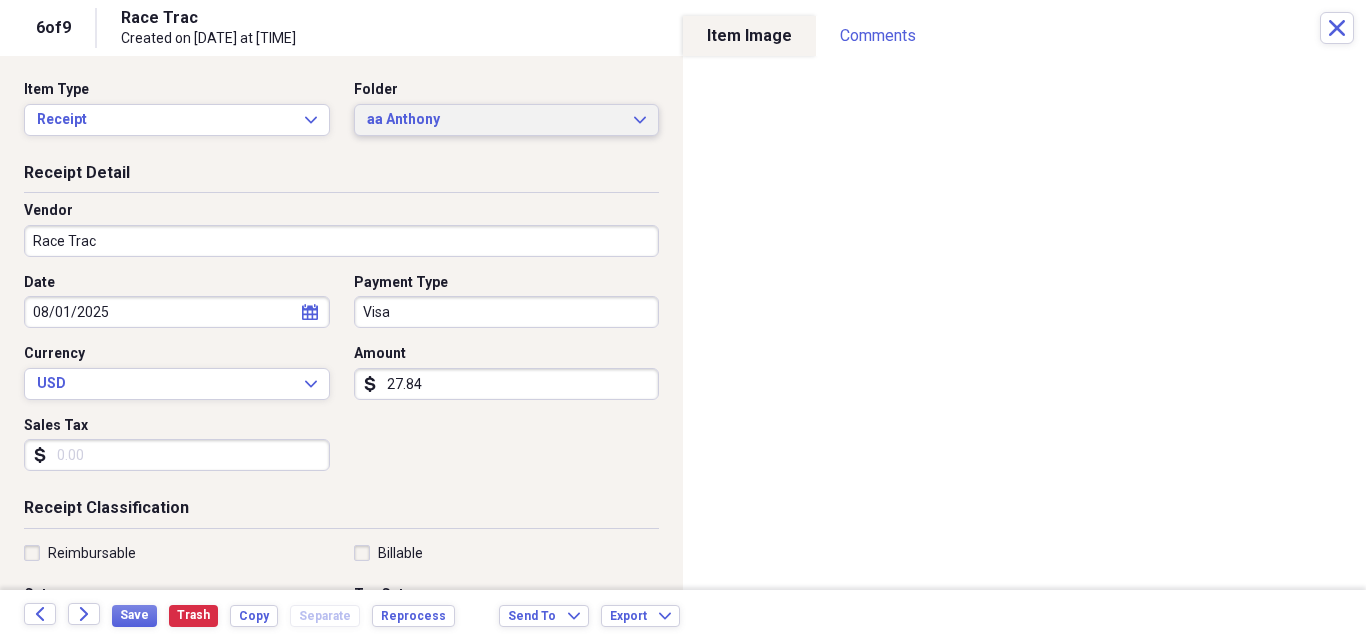 click on "Expand" 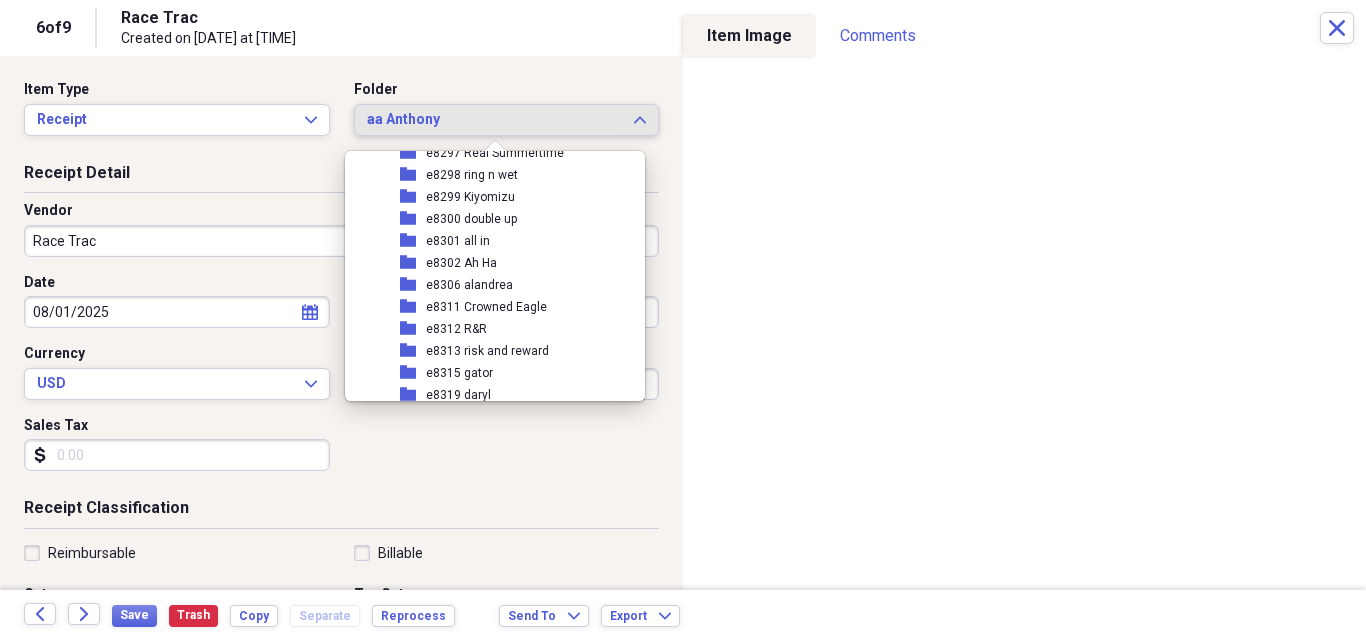 scroll, scrollTop: 56613, scrollLeft: 0, axis: vertical 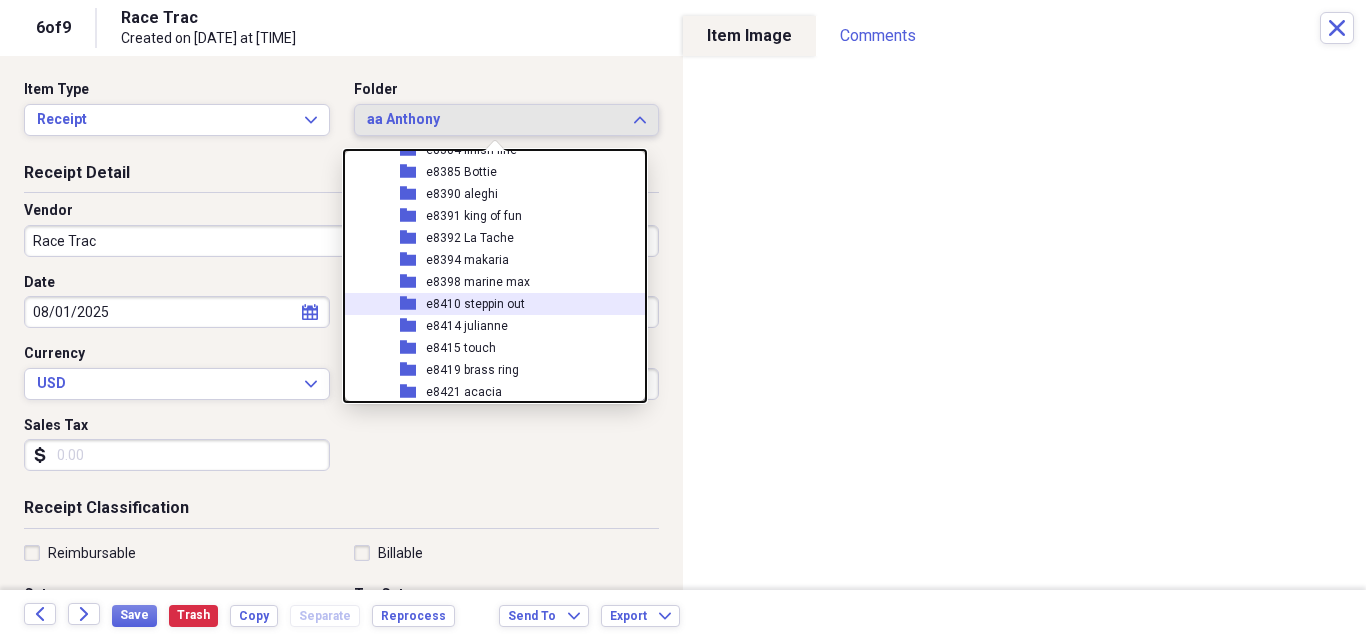 click on "e8410 steppin out" at bounding box center (475, 304) 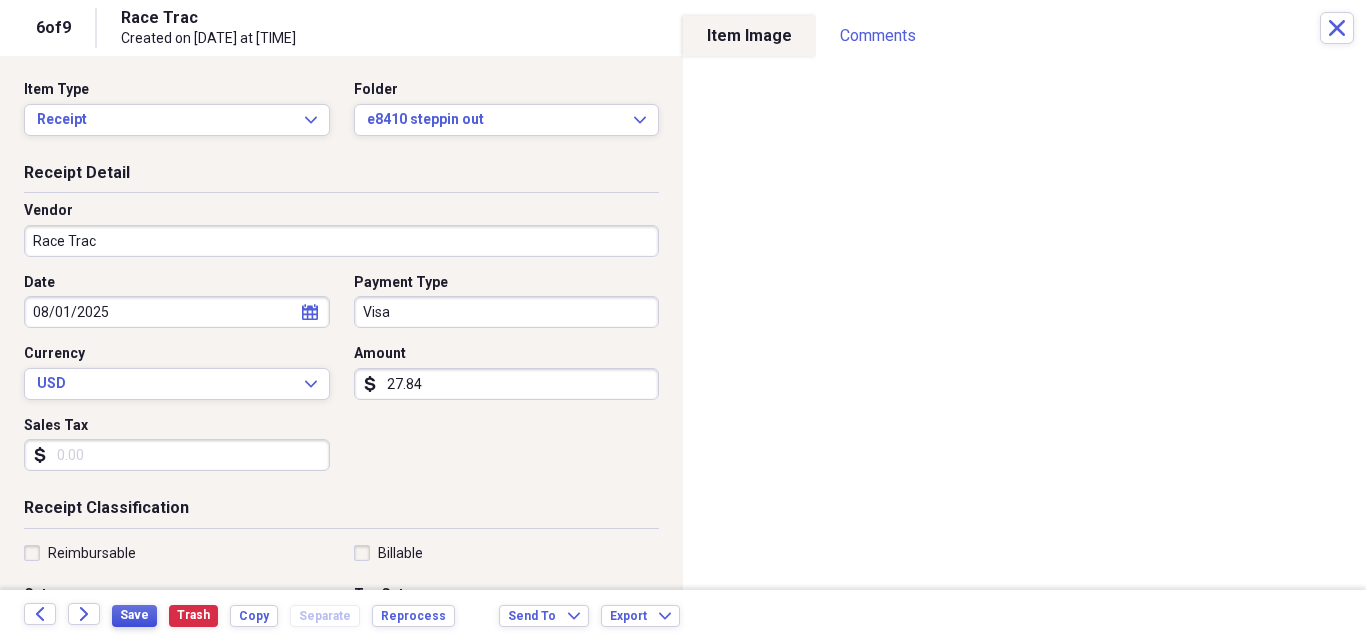 click on "Save" at bounding box center (134, 615) 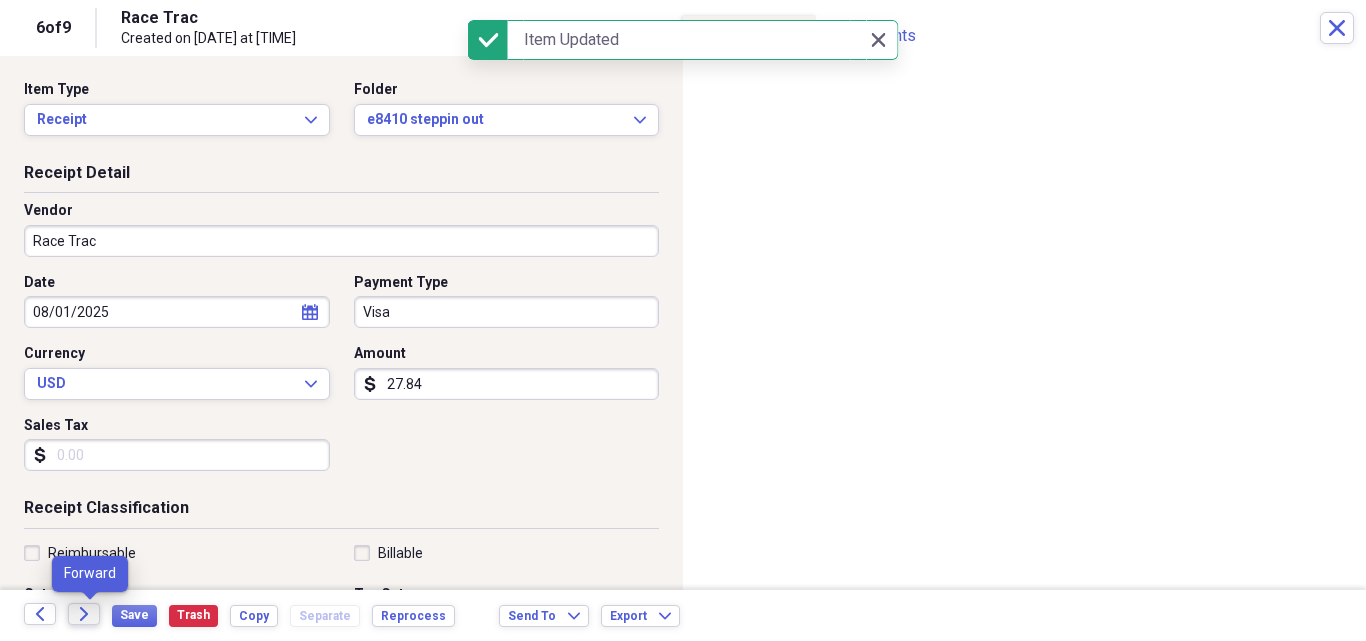 click on "Forward" 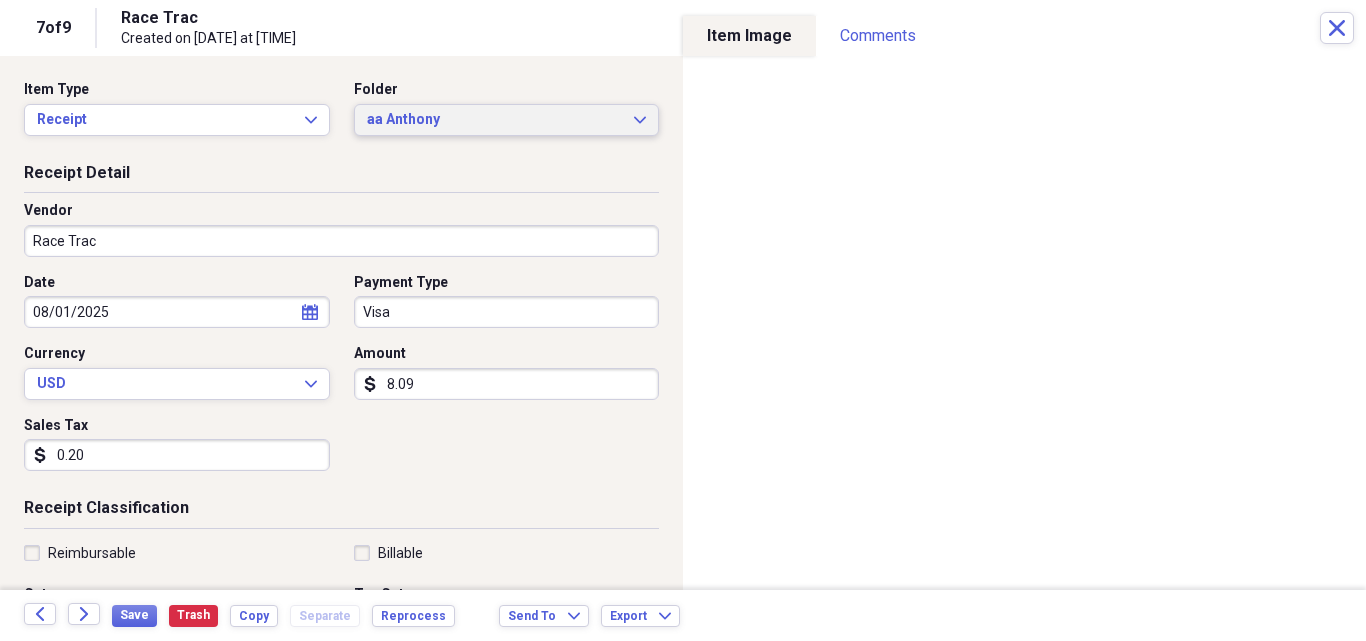 click on "Expand" 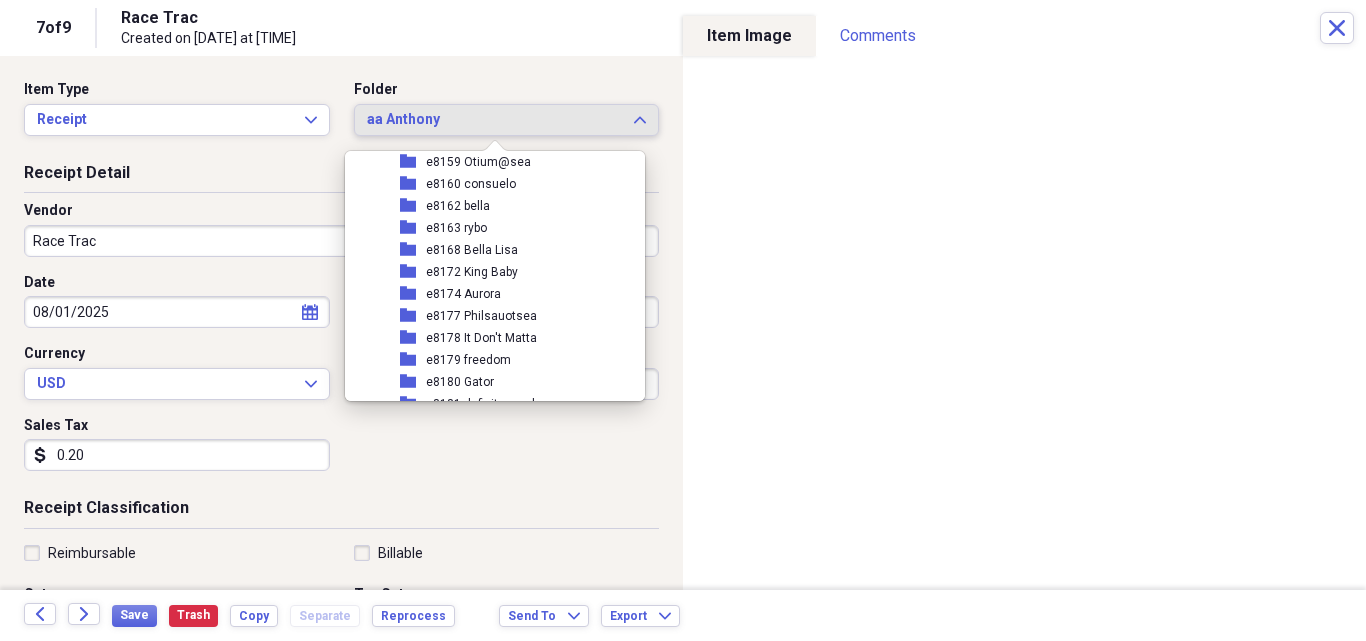 scroll, scrollTop: 56613, scrollLeft: 0, axis: vertical 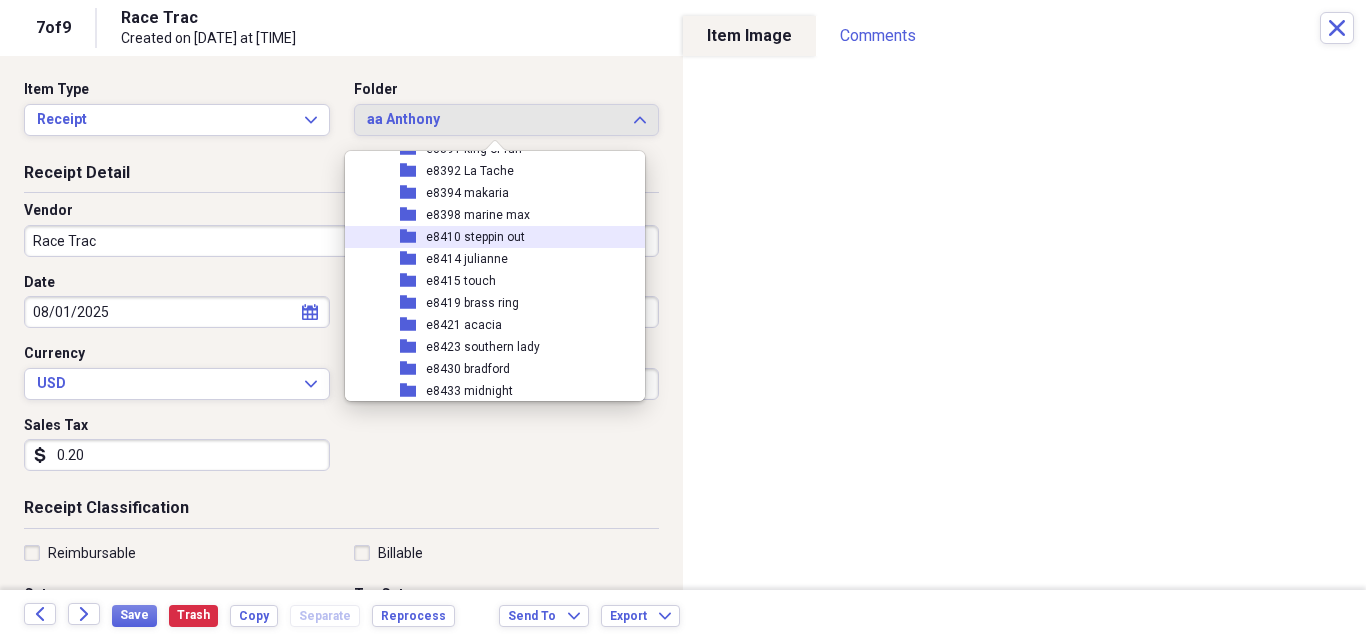 click on "e8410 steppin out" at bounding box center (475, 237) 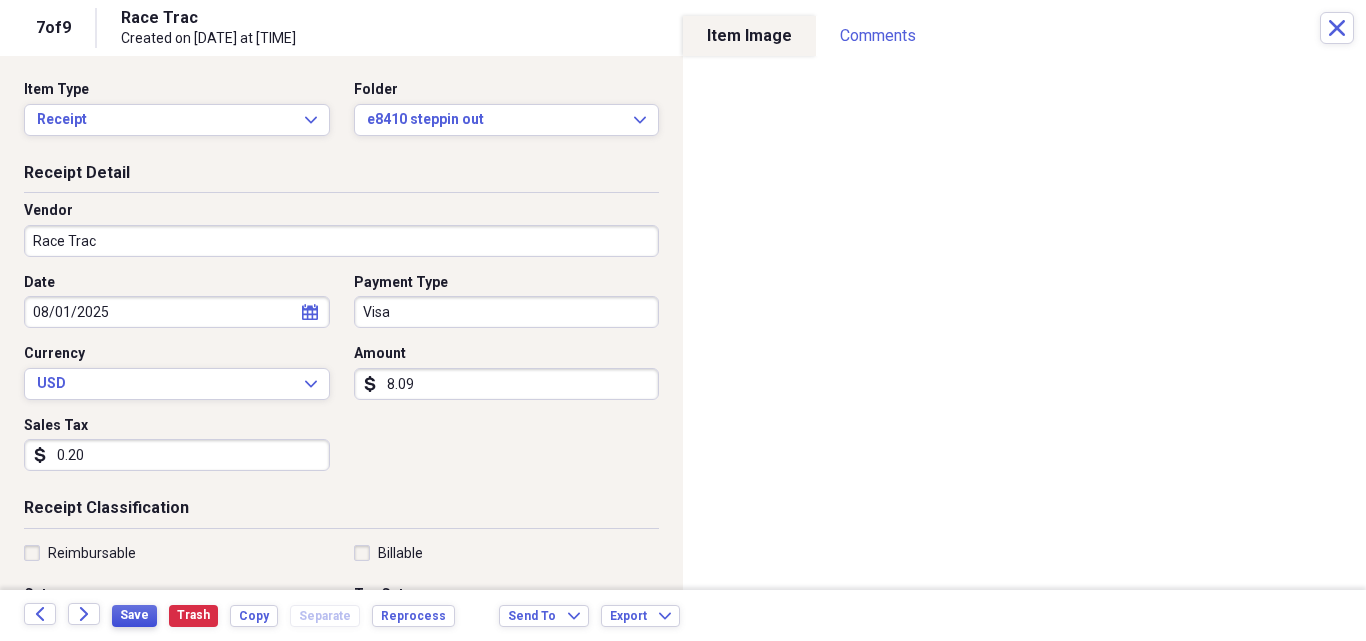 click on "Save" at bounding box center [134, 615] 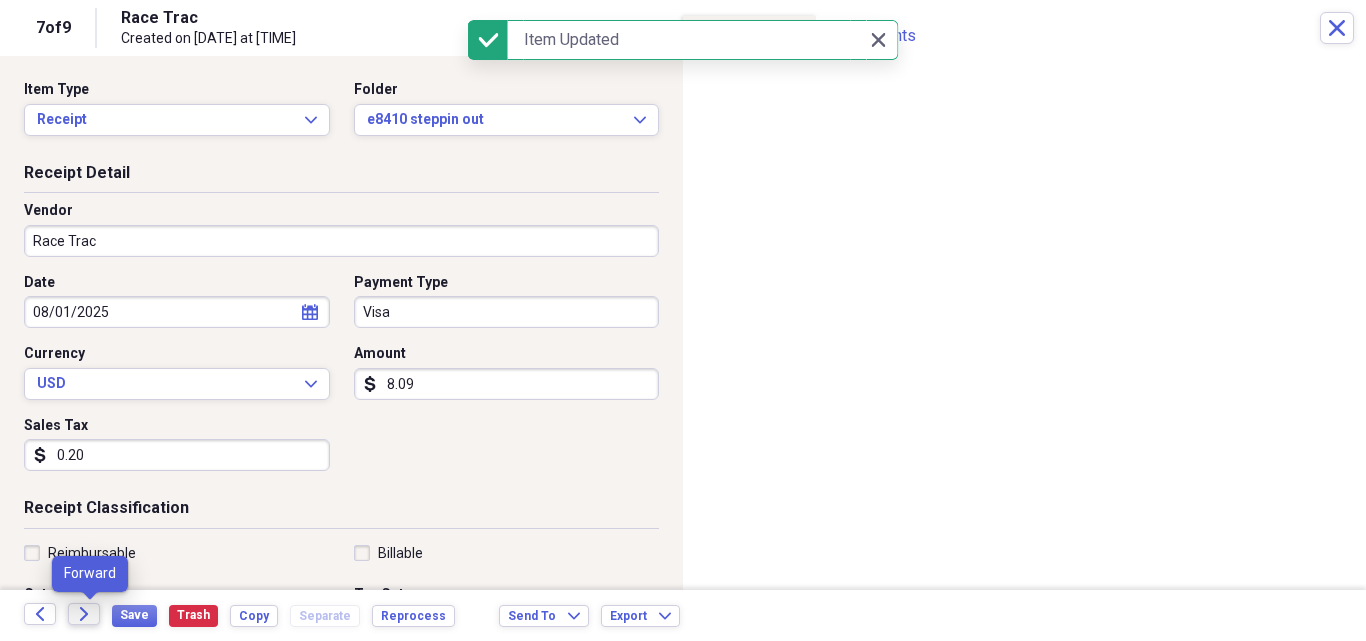 click on "Forward" 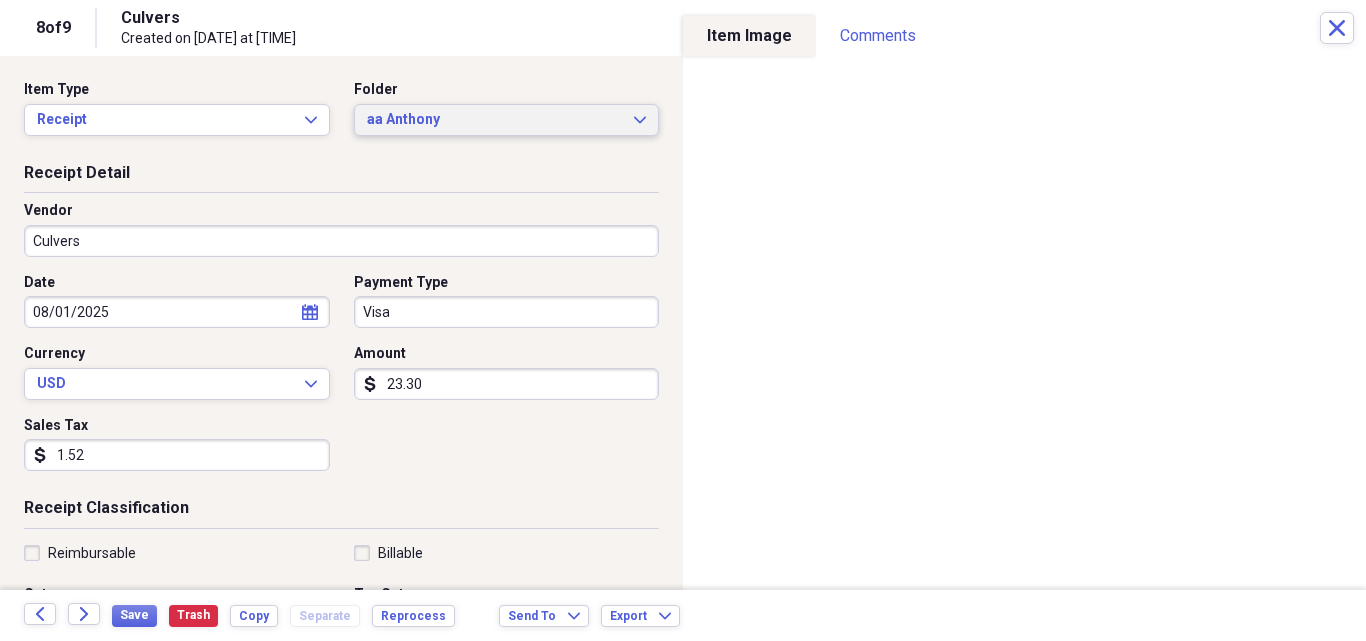 click on "Expand" 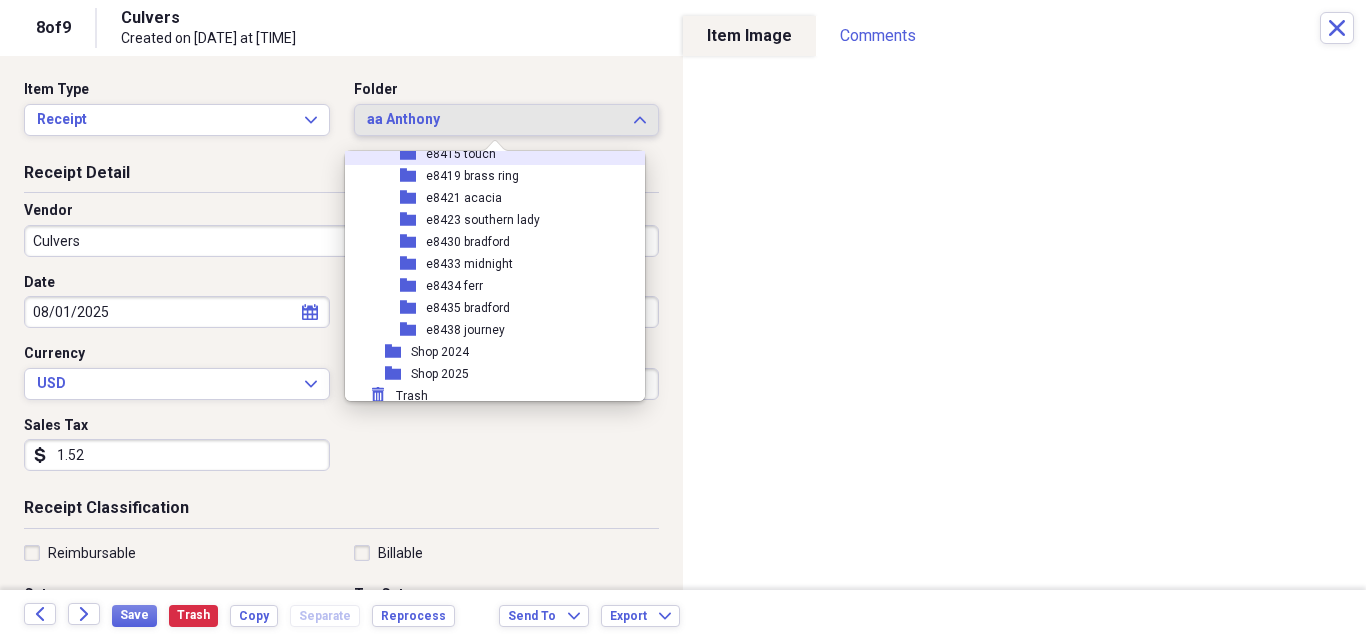 scroll, scrollTop: 56480, scrollLeft: 0, axis: vertical 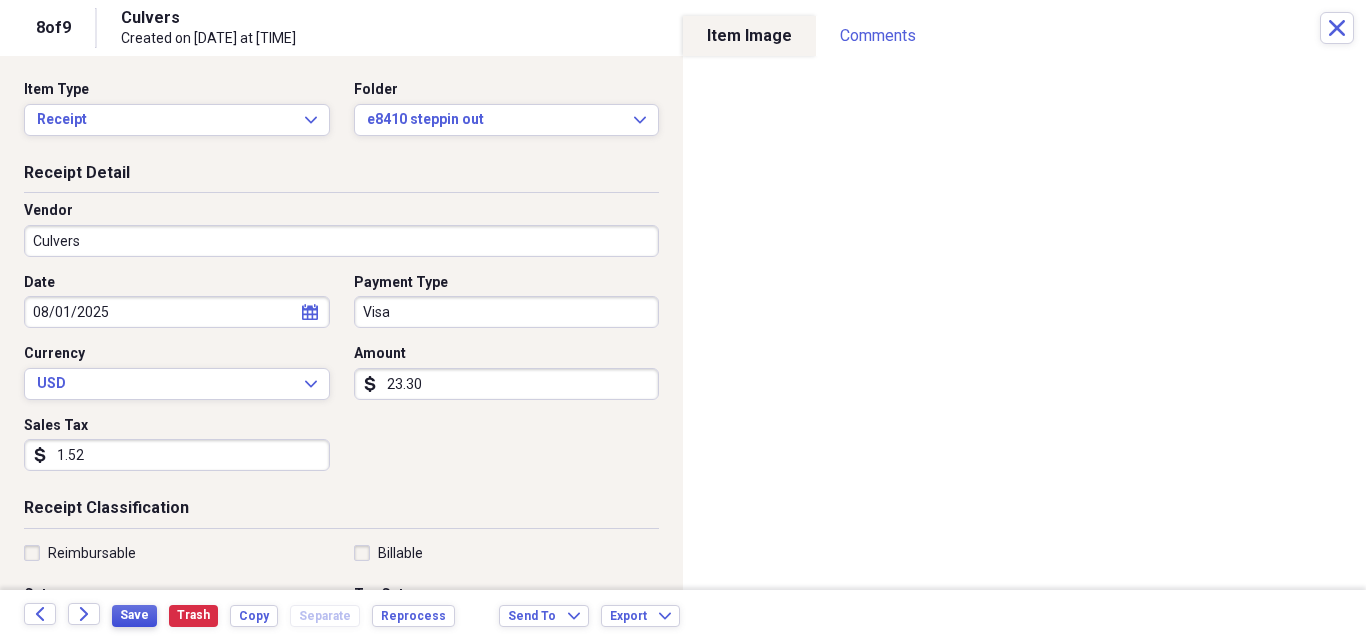 click on "Save" at bounding box center [134, 615] 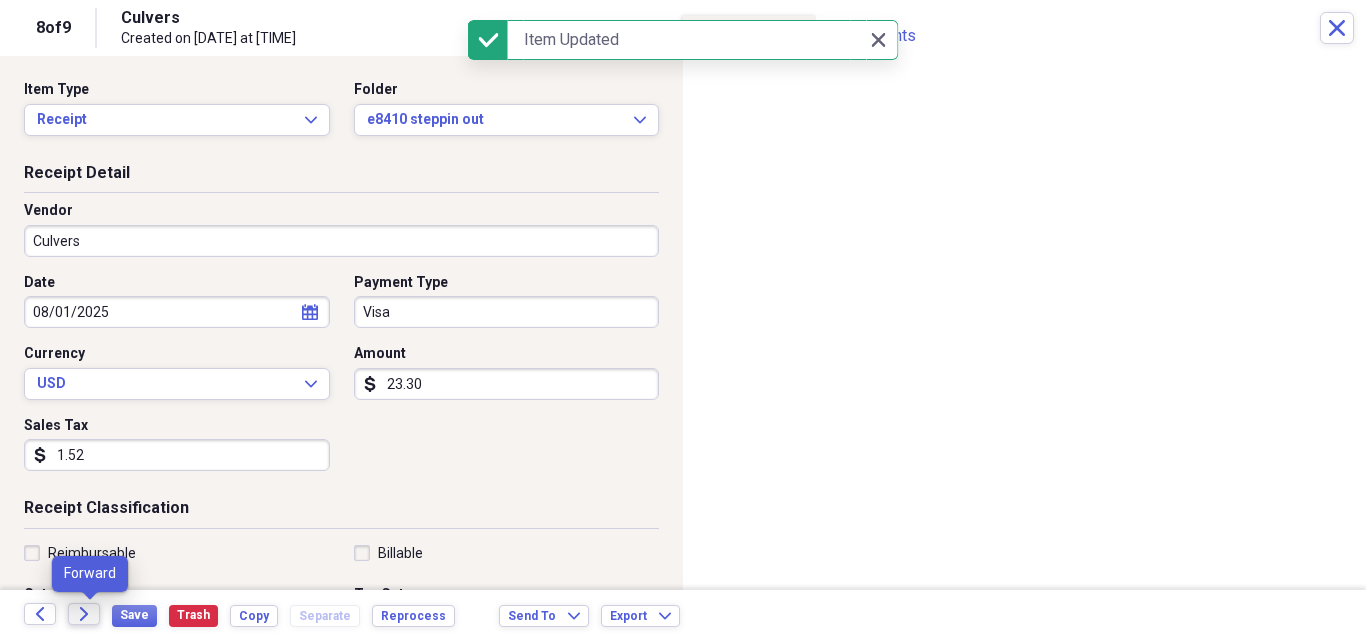 click on "Forward" 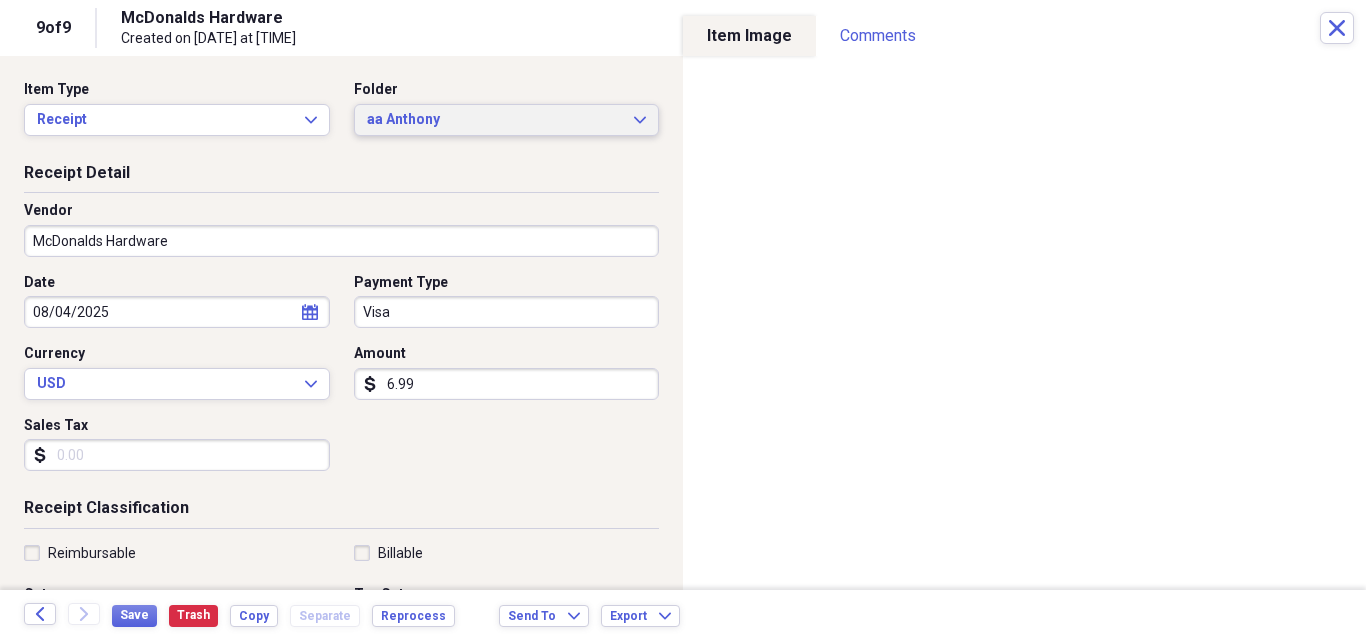 click on "Expand" 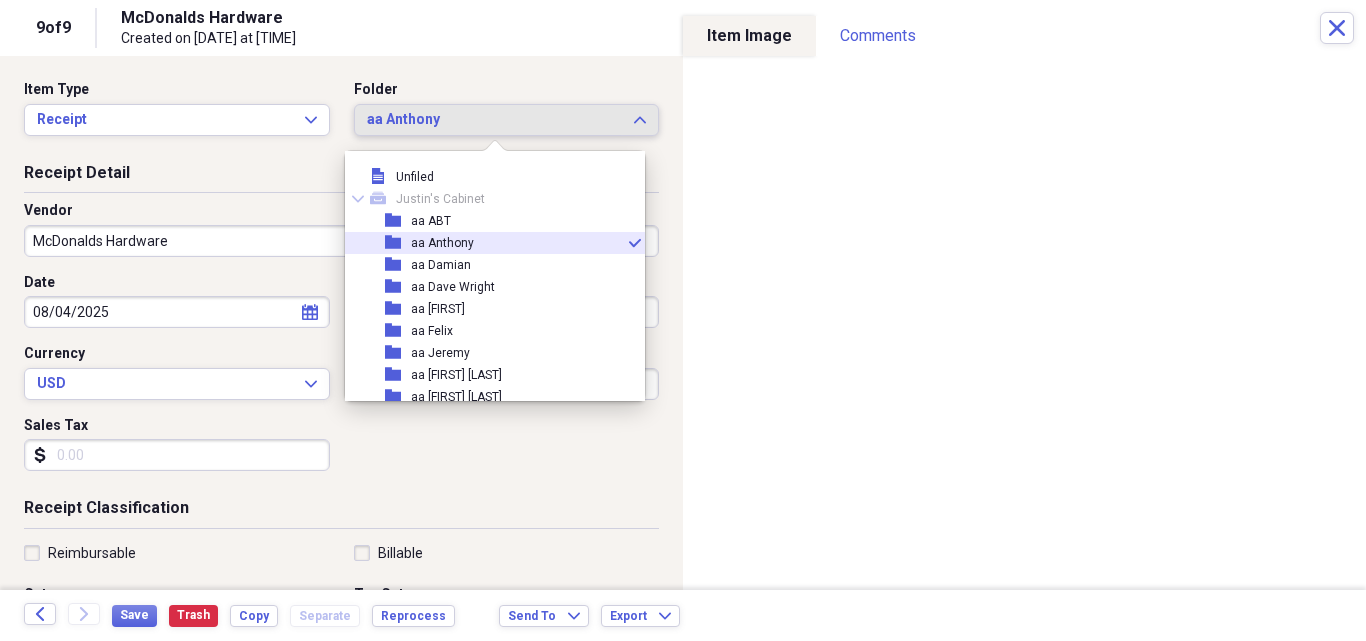 scroll, scrollTop: 56613, scrollLeft: 0, axis: vertical 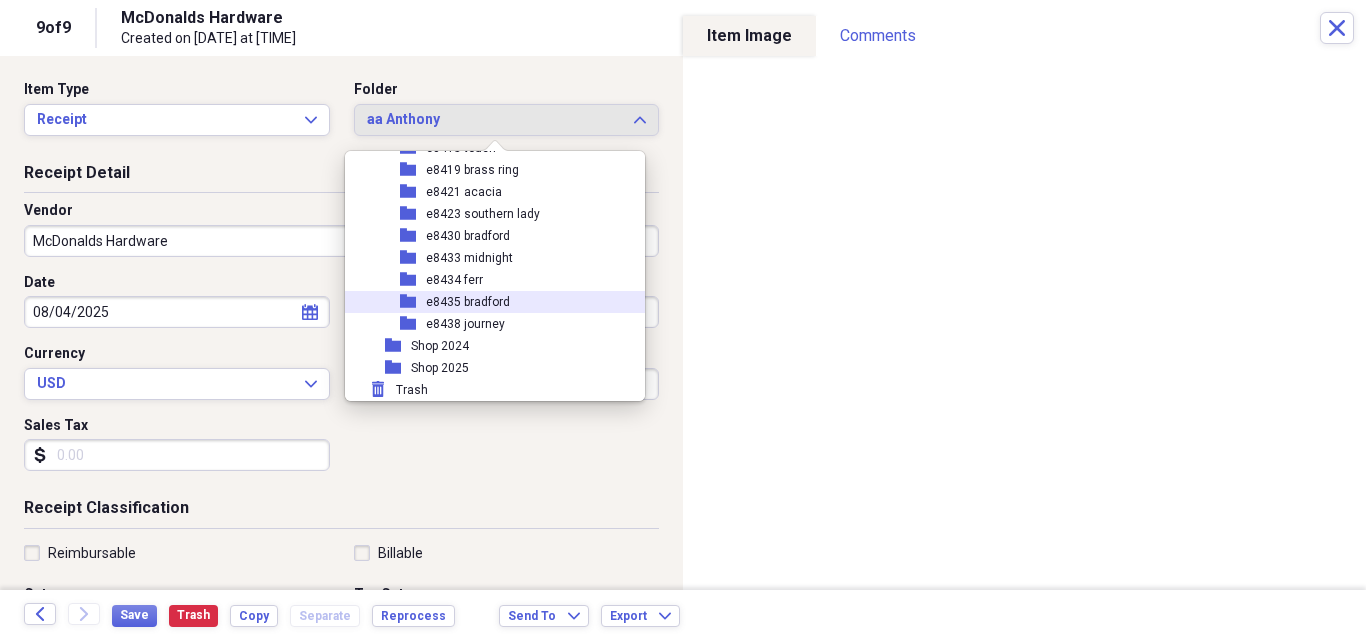 click on "e8435 bradford" at bounding box center (468, 302) 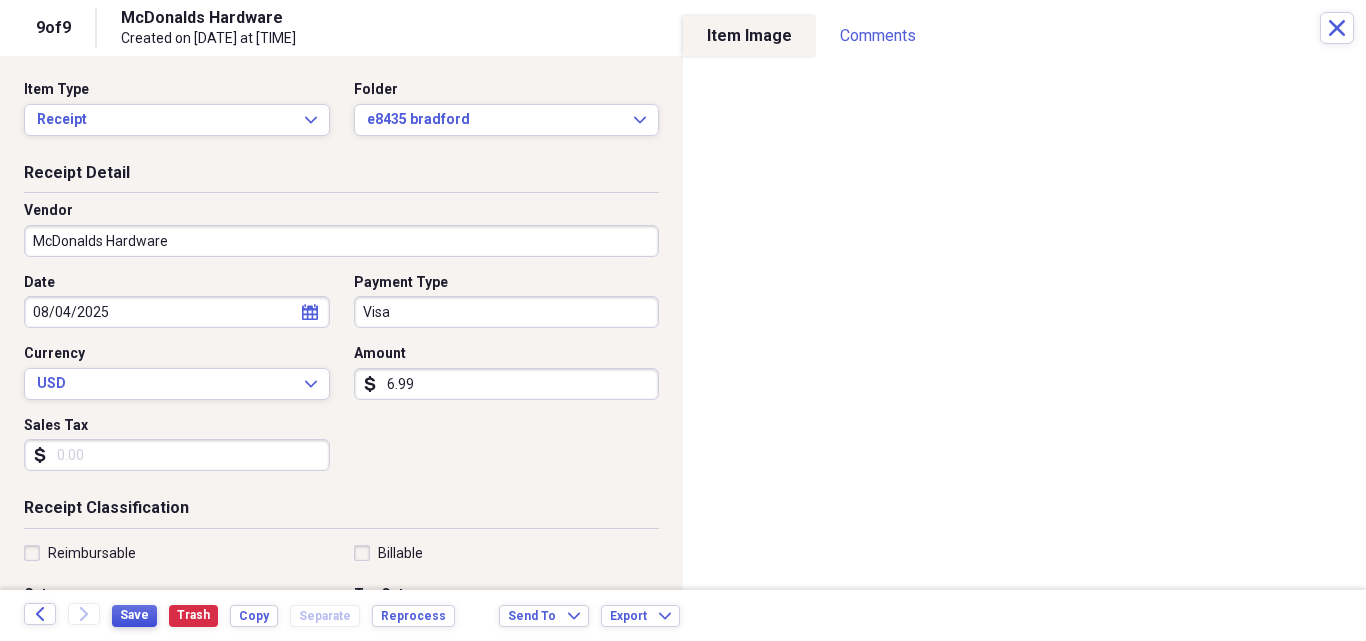 click on "Save" at bounding box center (134, 615) 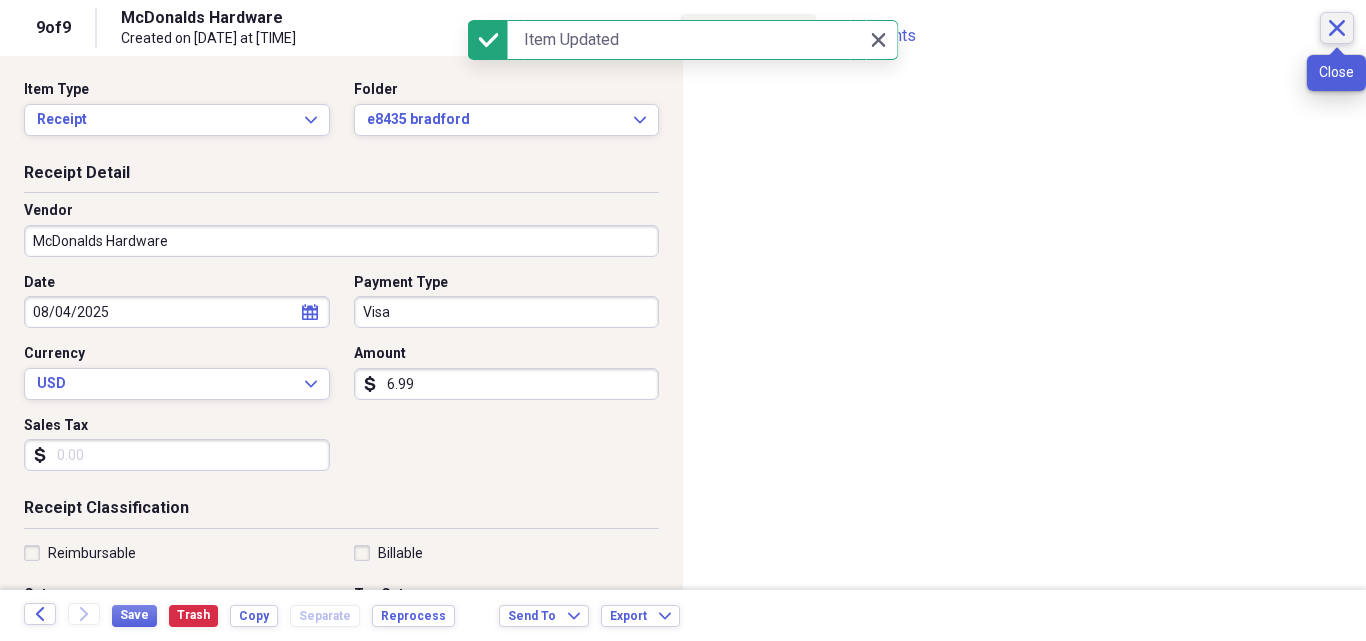 click on "Close" 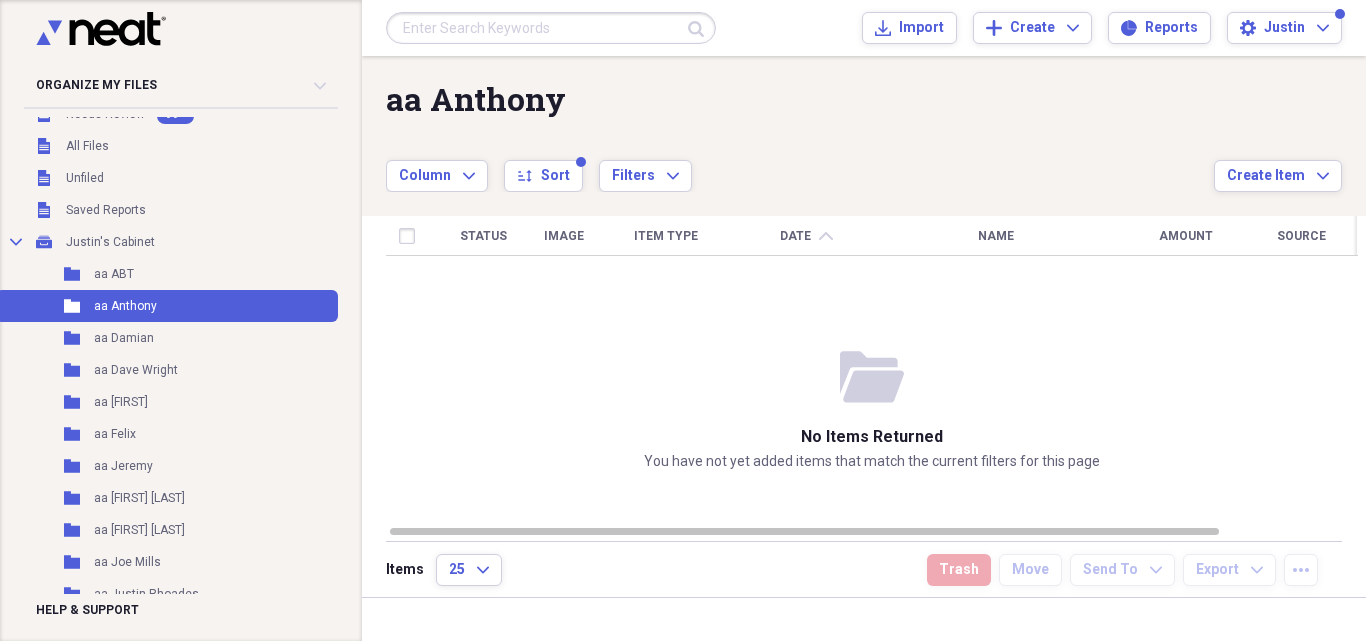 click at bounding box center (551, 28) 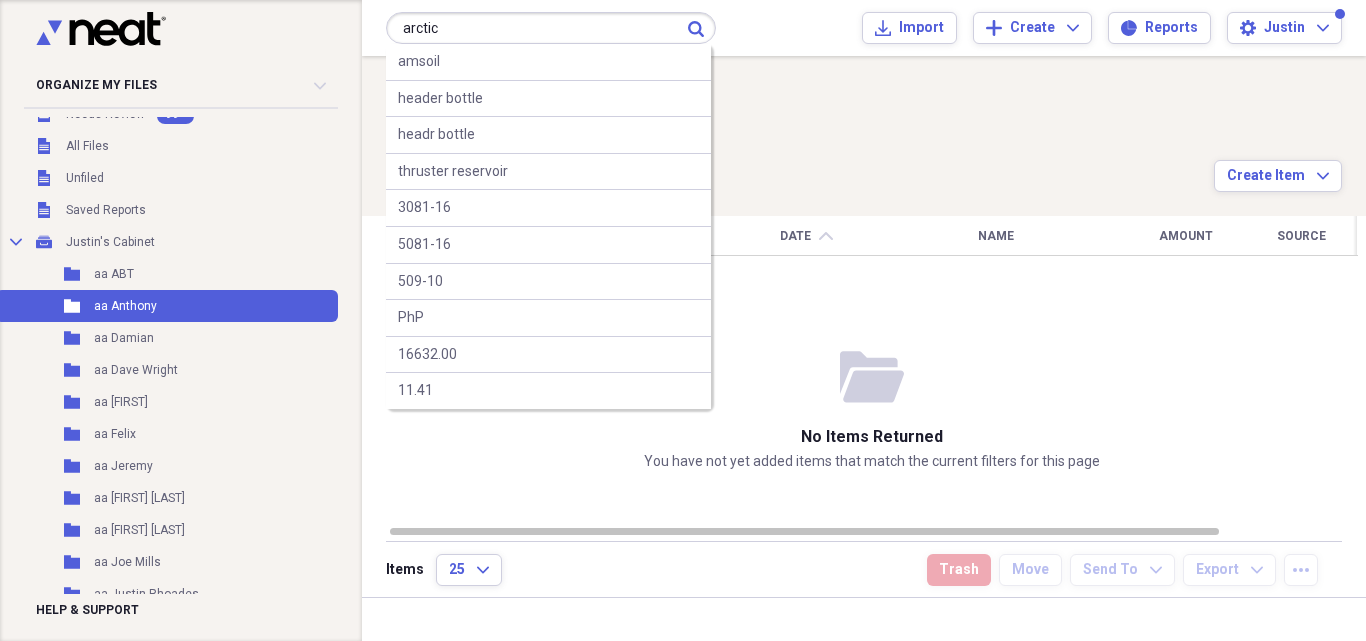type on "arctic" 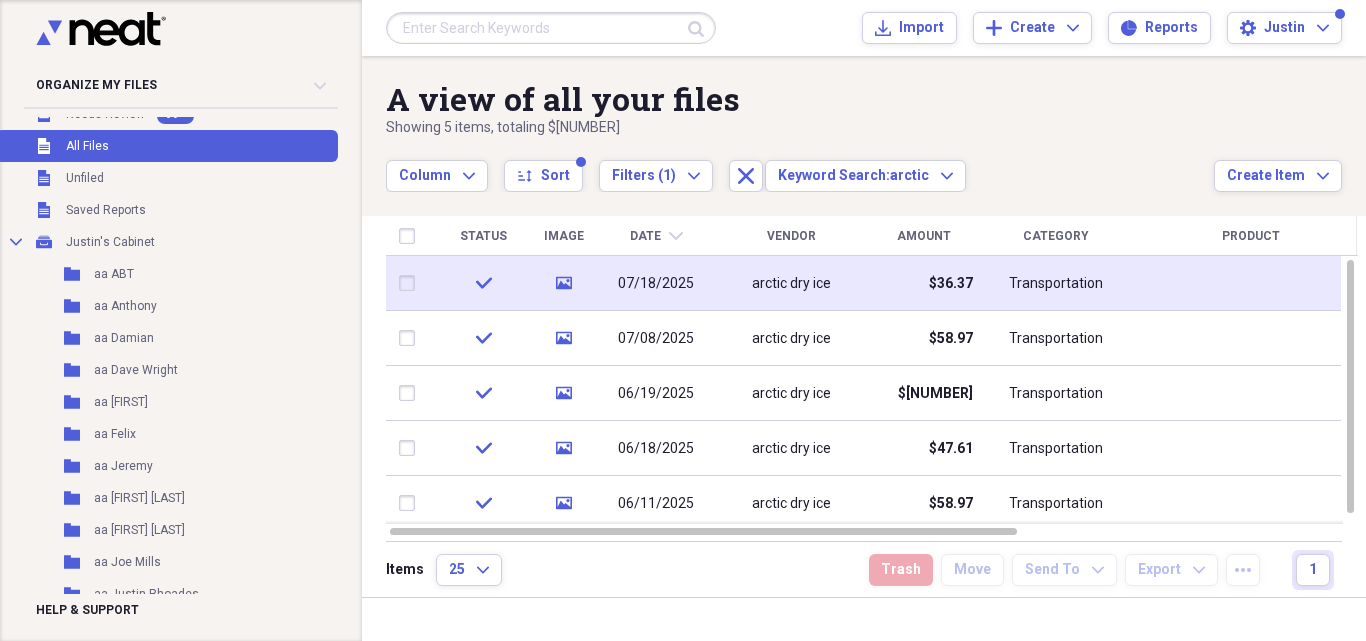 click on "$36.37" at bounding box center (923, 283) 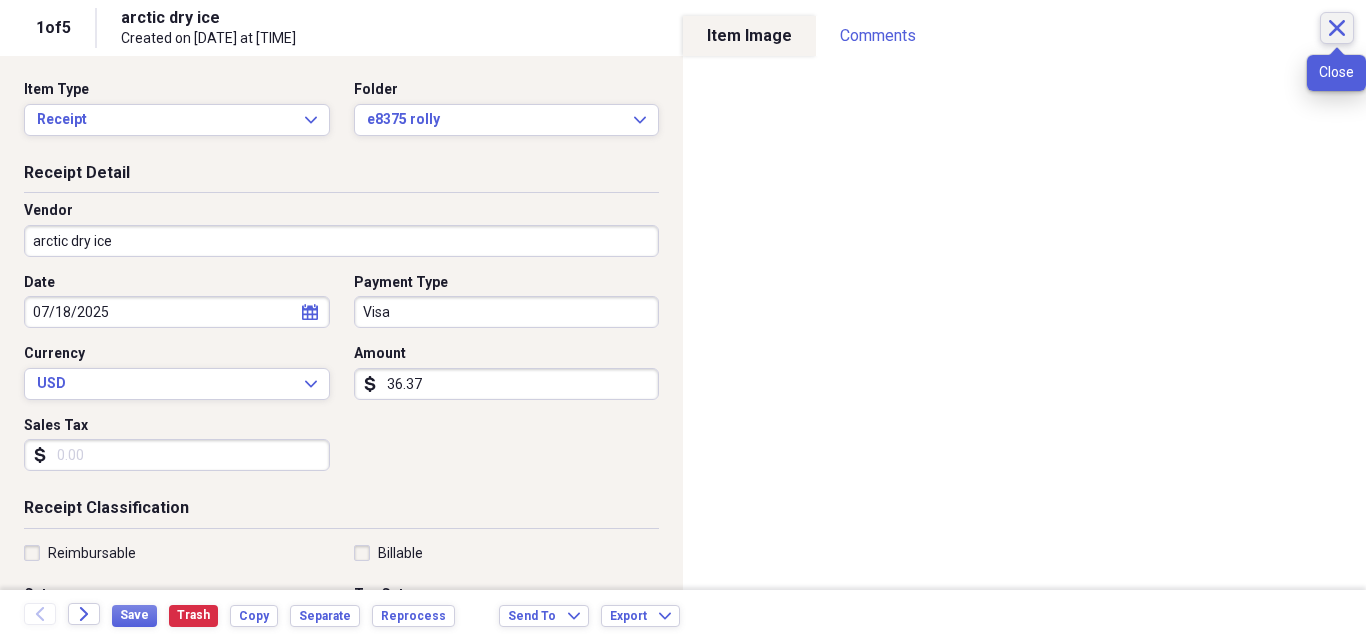 click on "Close" 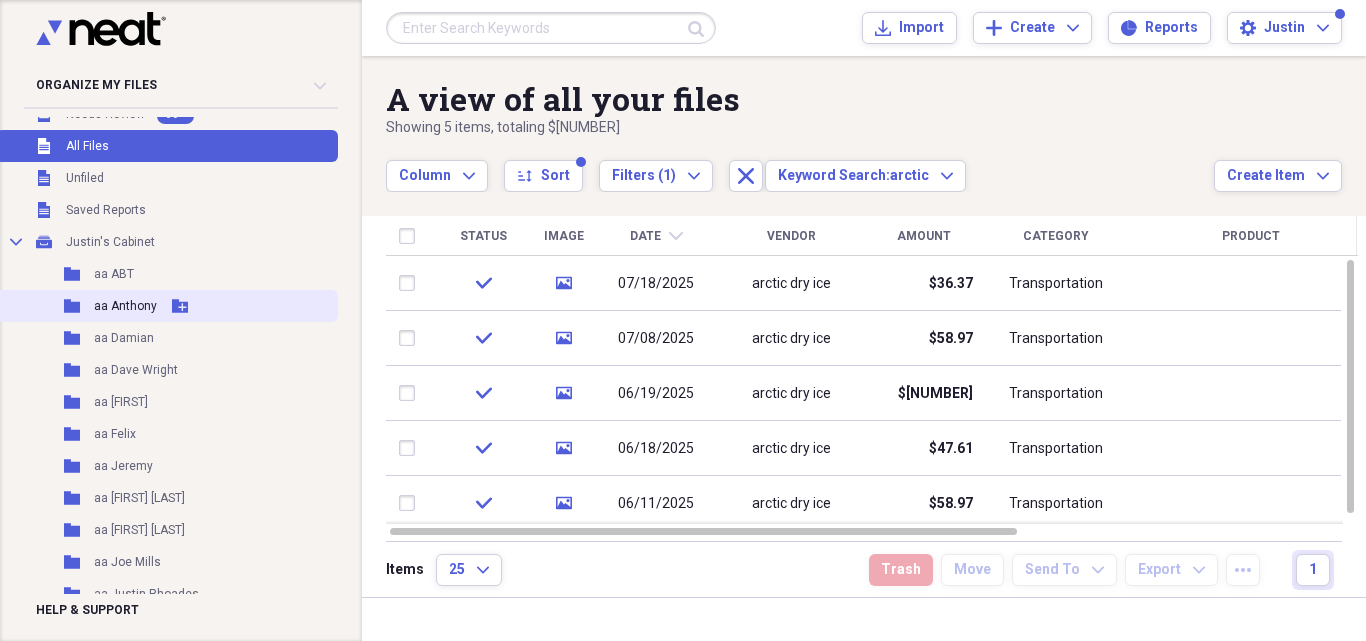 click on "aa Anthony" at bounding box center [125, 306] 